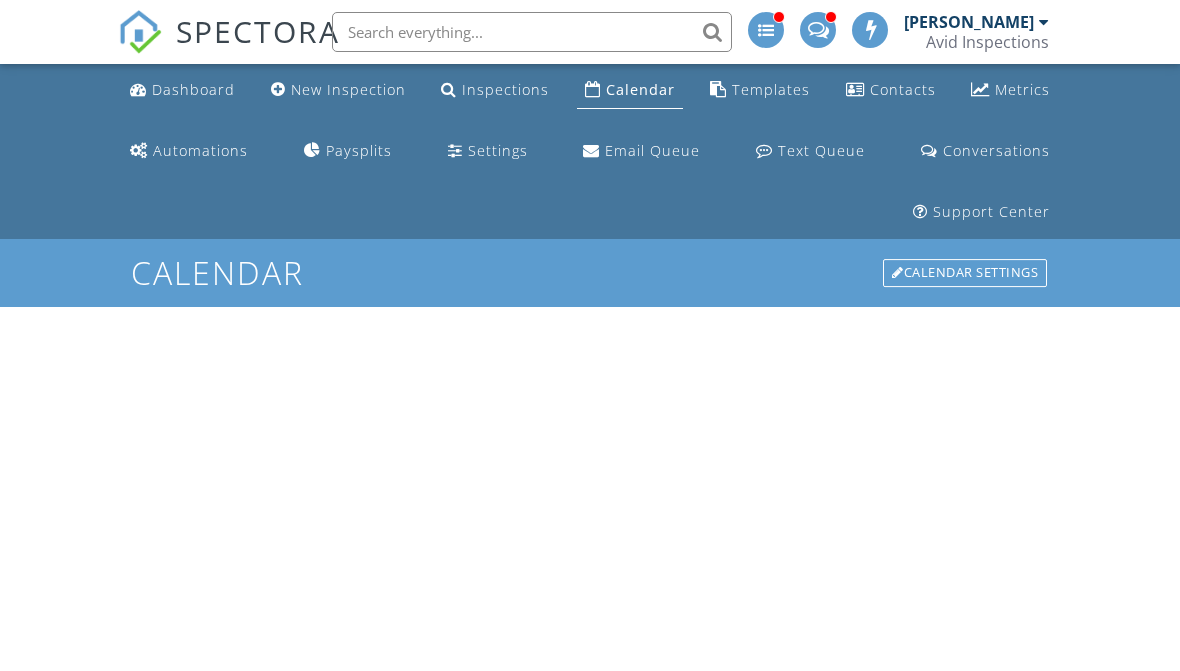 scroll, scrollTop: 0, scrollLeft: 0, axis: both 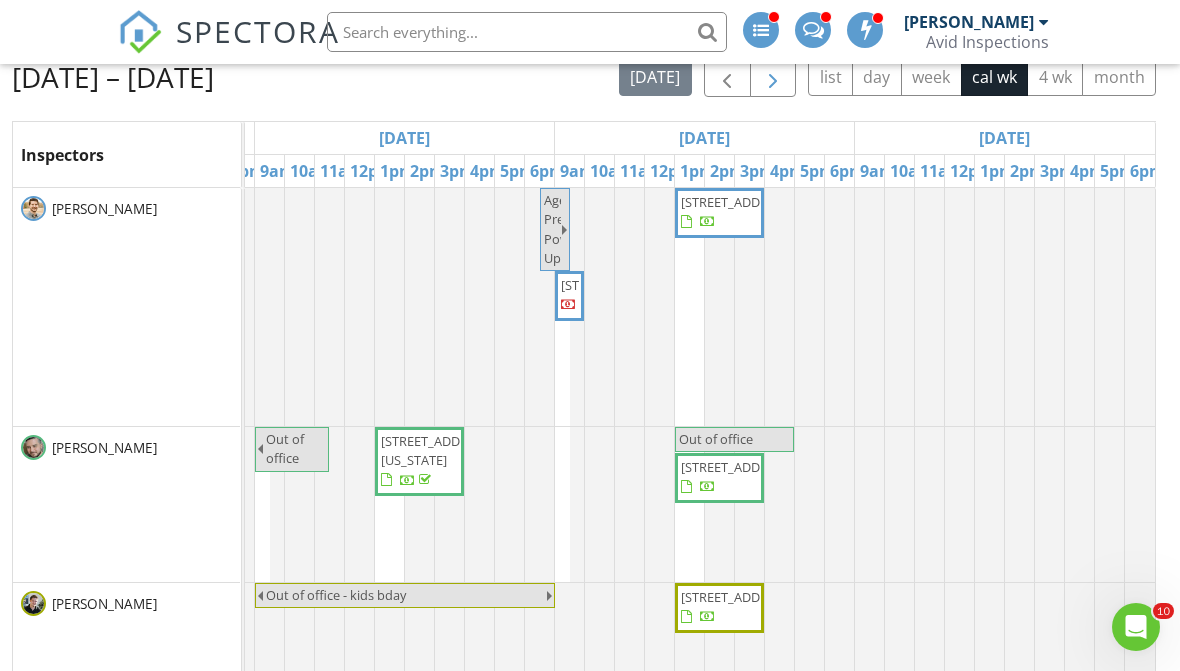 click at bounding box center [773, 77] 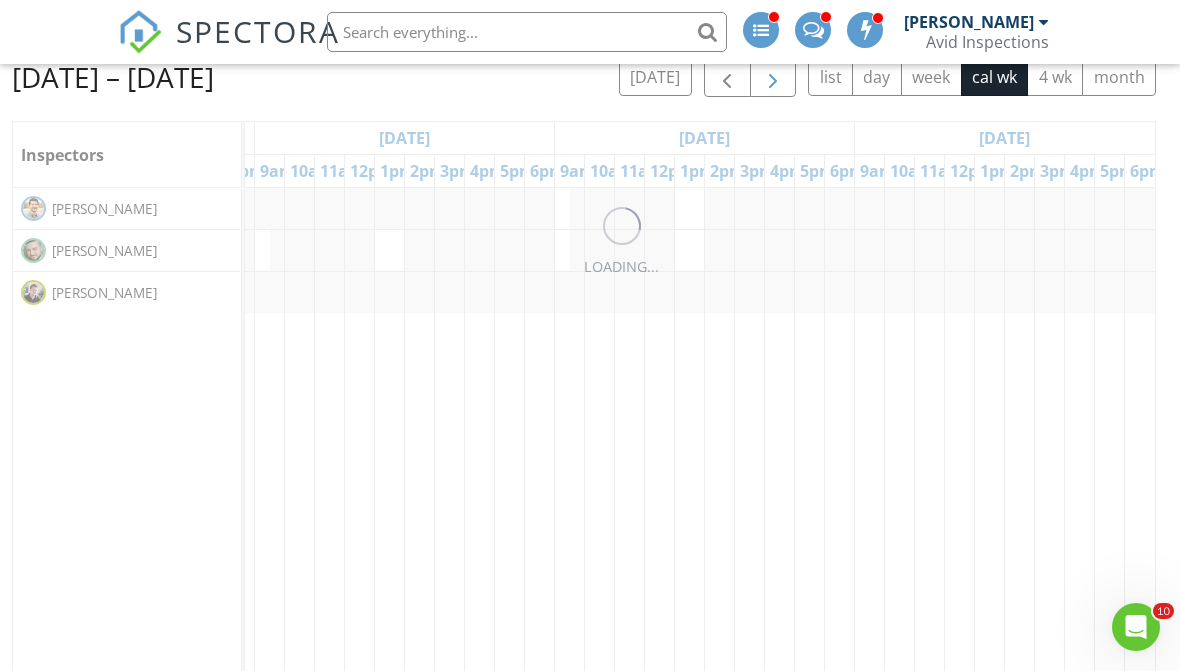 scroll, scrollTop: 0, scrollLeft: 0, axis: both 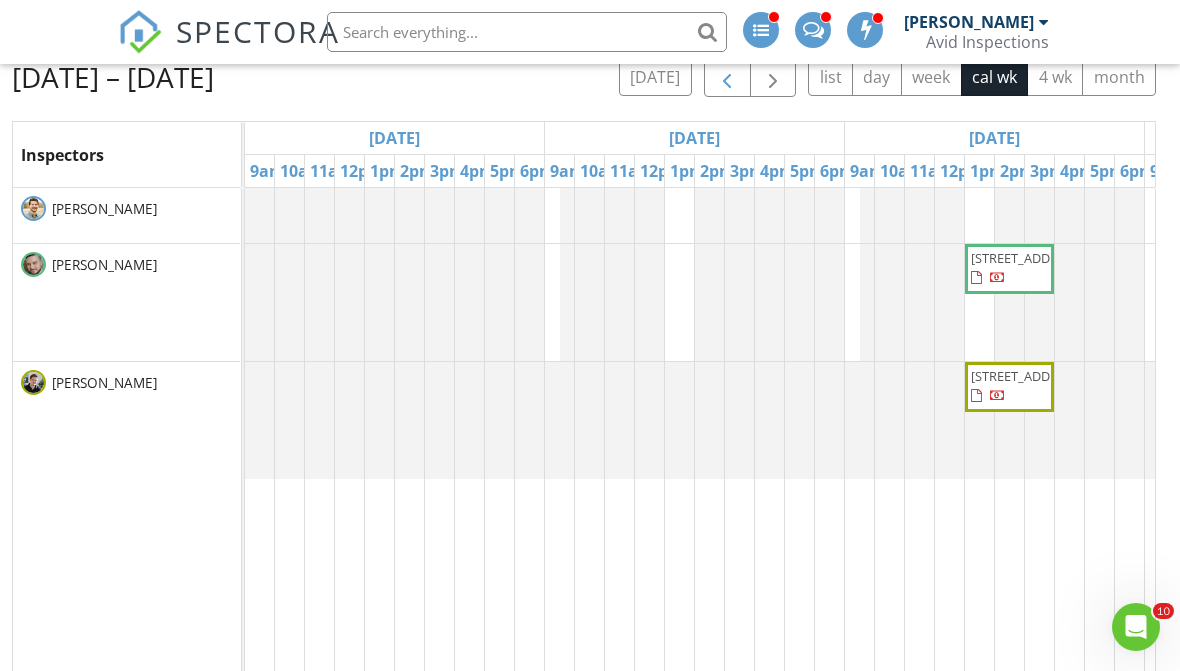 click at bounding box center [727, 78] 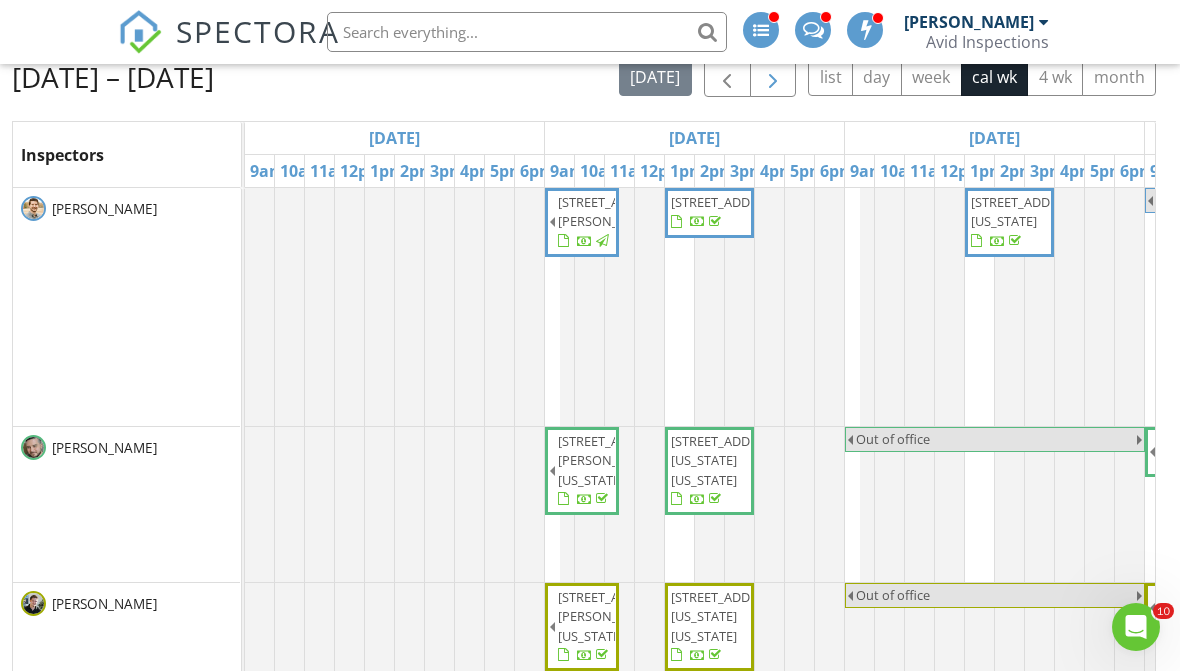 click at bounding box center [773, 78] 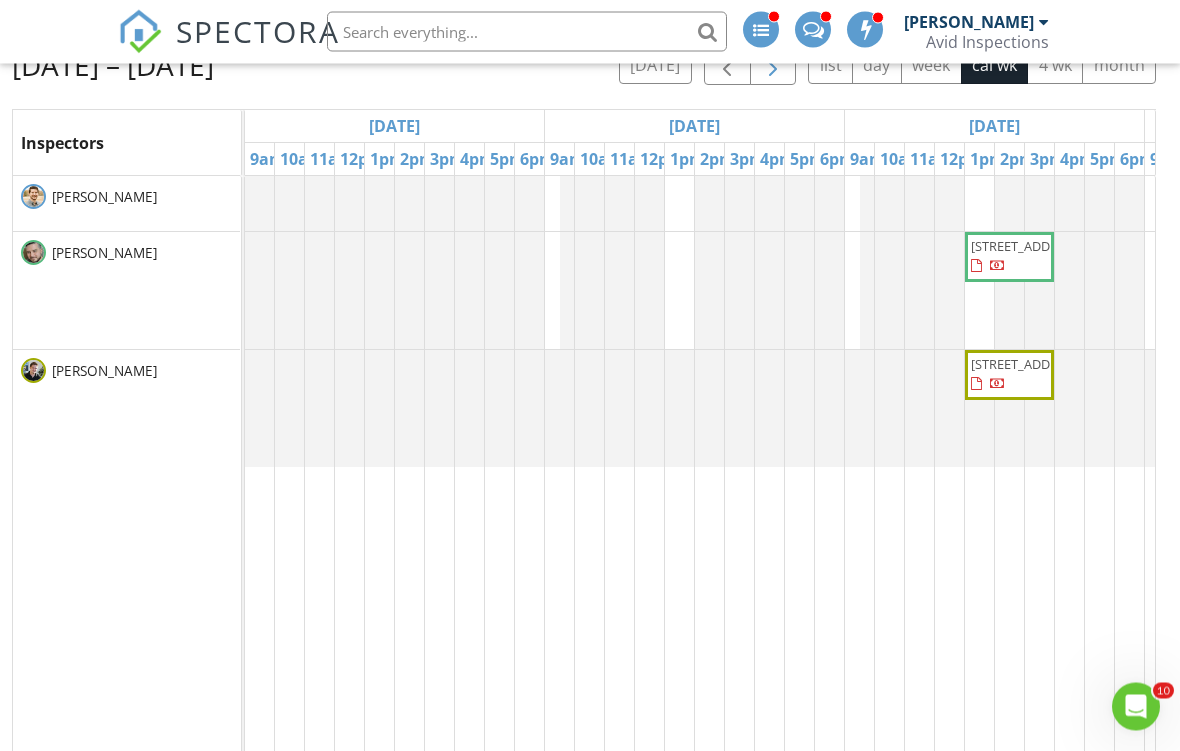 scroll, scrollTop: 332, scrollLeft: 0, axis: vertical 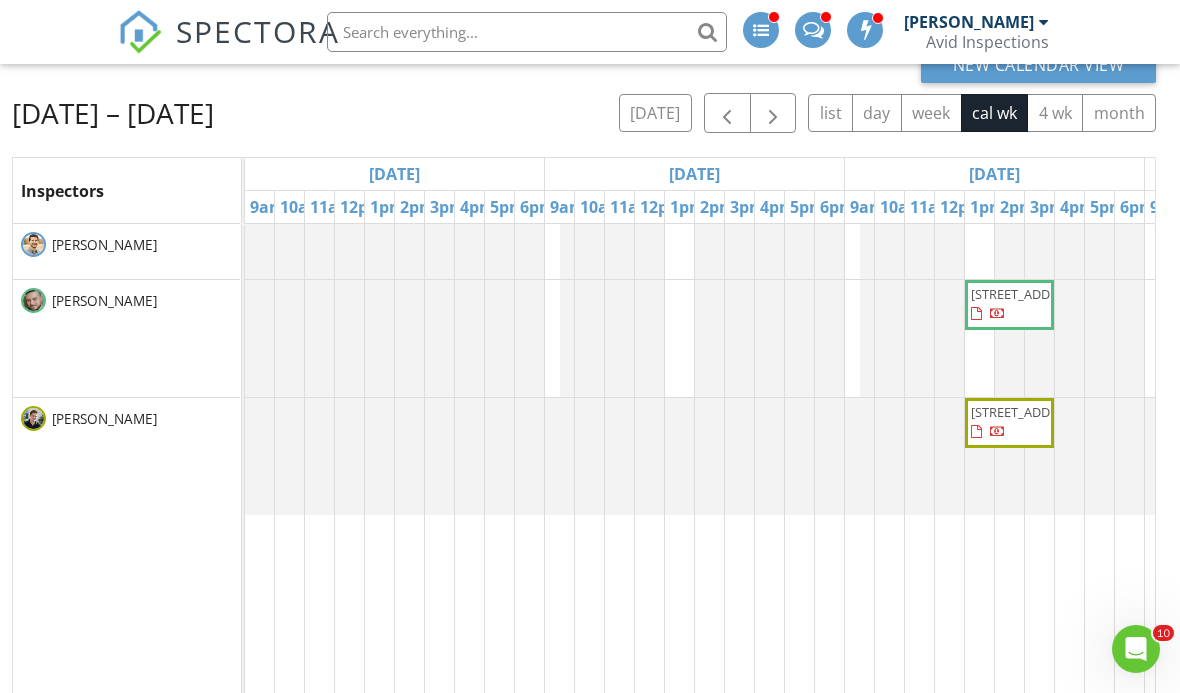 click on "SPECTORA
Alex Clark
Avid Inspections
Role:
Inspector
Change Role
Dashboard
New Inspection
Inspections
Calendar
Template Editor
Contacts
Automations
Team
Metrics
Payments
Data Exports
Billing
Conversations
Tasks
Reporting
Advanced
Equipment
Settings
What's New
Sign Out" at bounding box center (590, 32) 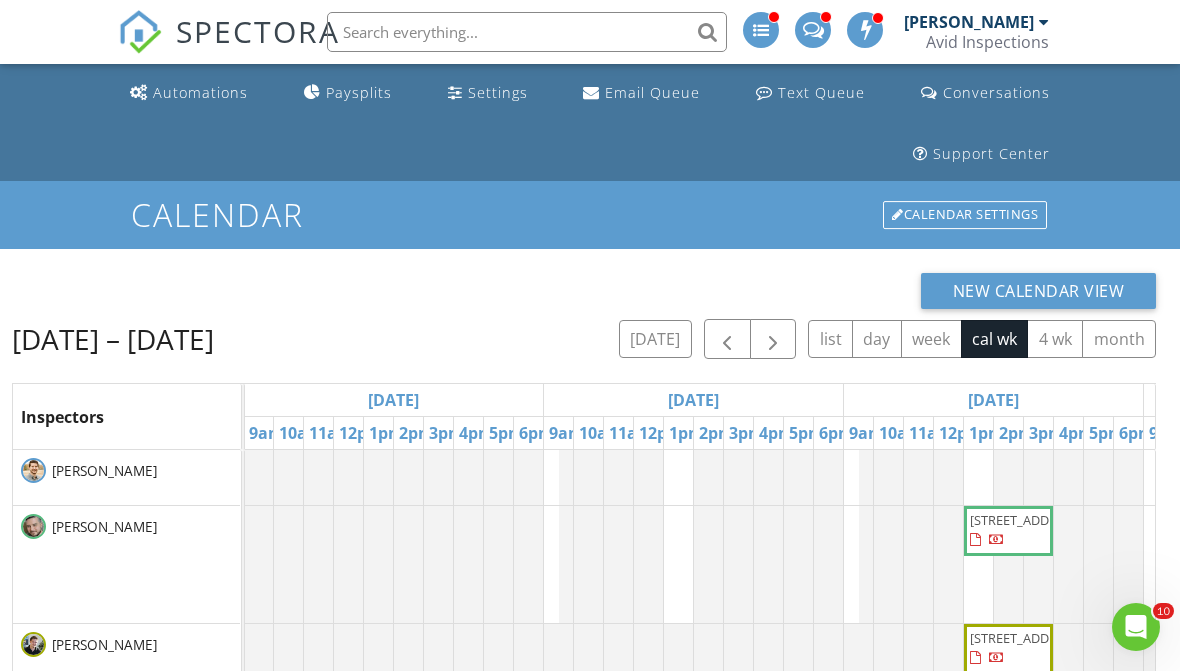 scroll, scrollTop: 0, scrollLeft: 0, axis: both 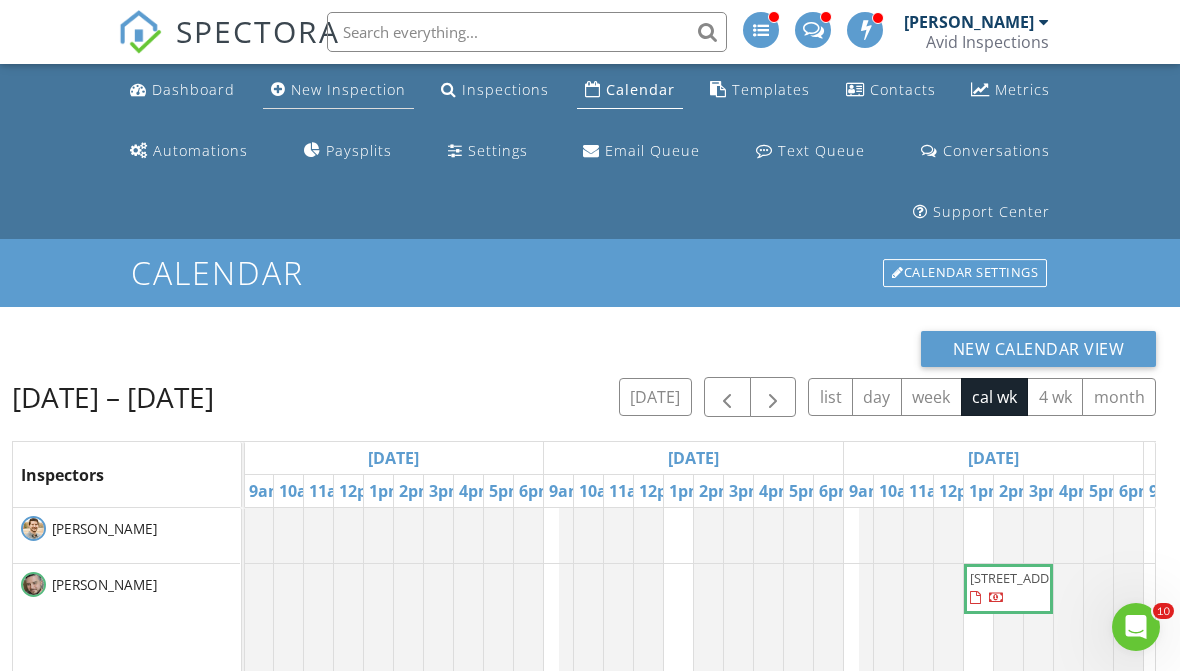 click on "New Inspection" at bounding box center (348, 89) 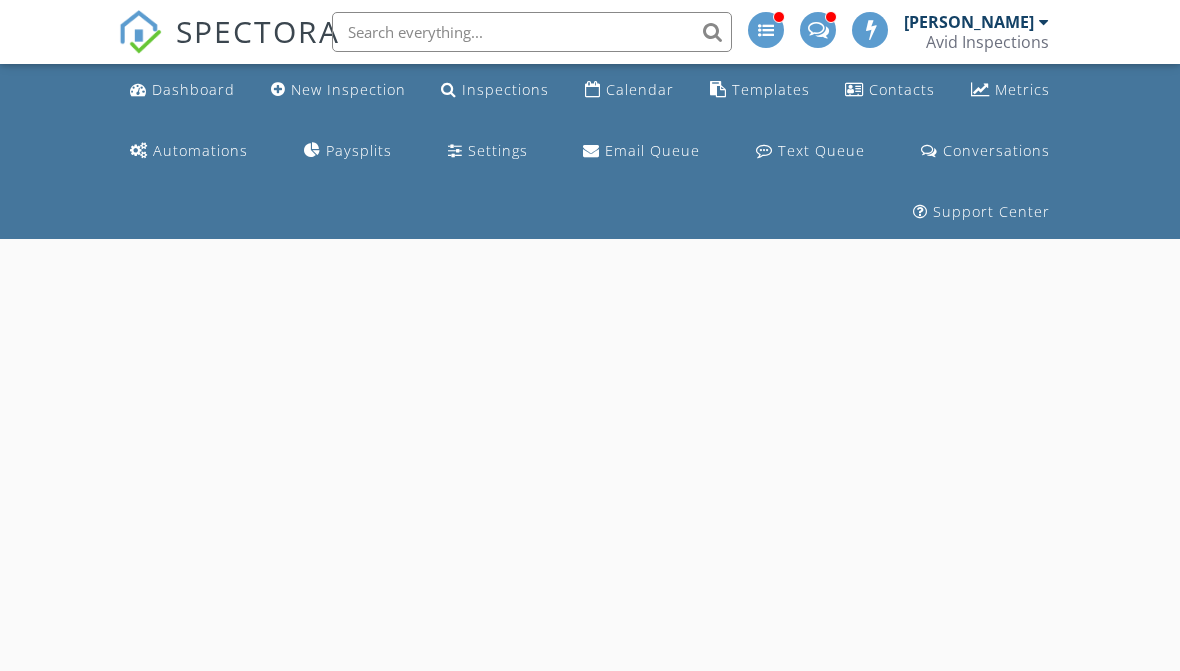 scroll, scrollTop: 0, scrollLeft: 0, axis: both 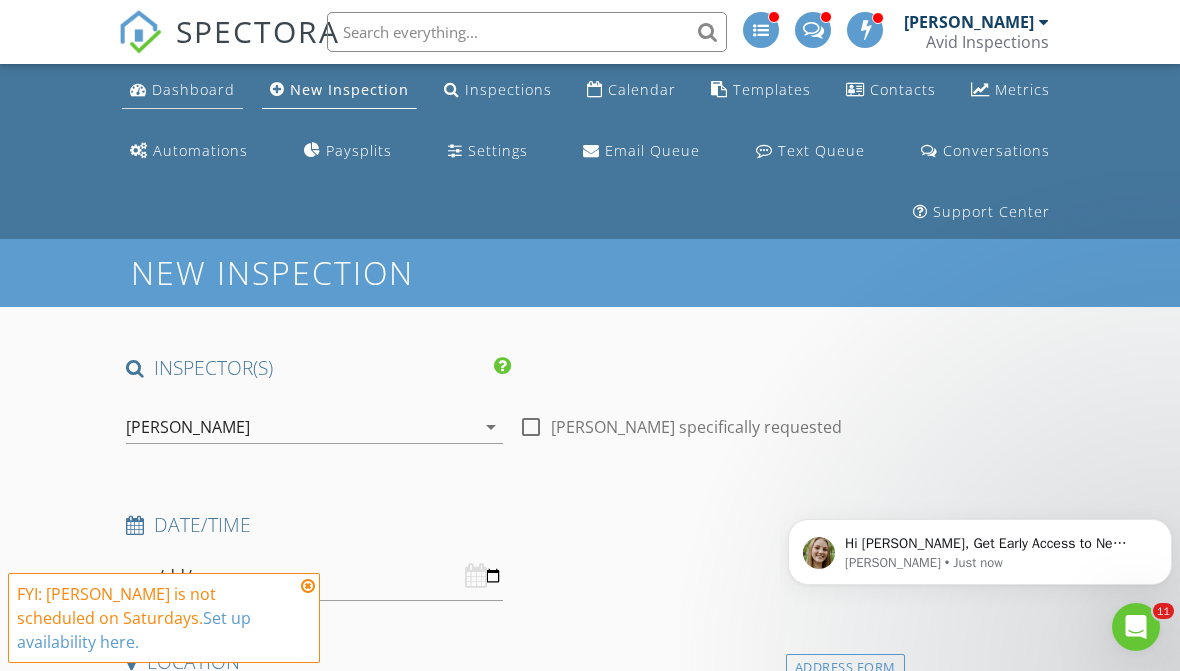 click on "Dashboard" at bounding box center (193, 89) 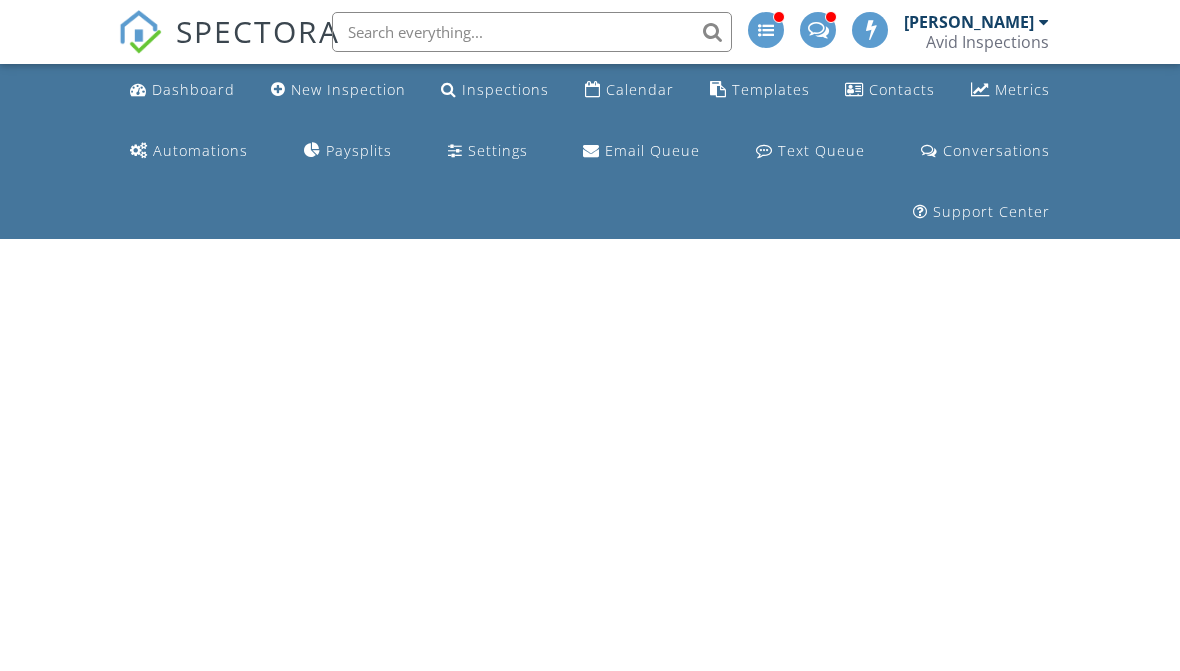 scroll, scrollTop: 0, scrollLeft: 0, axis: both 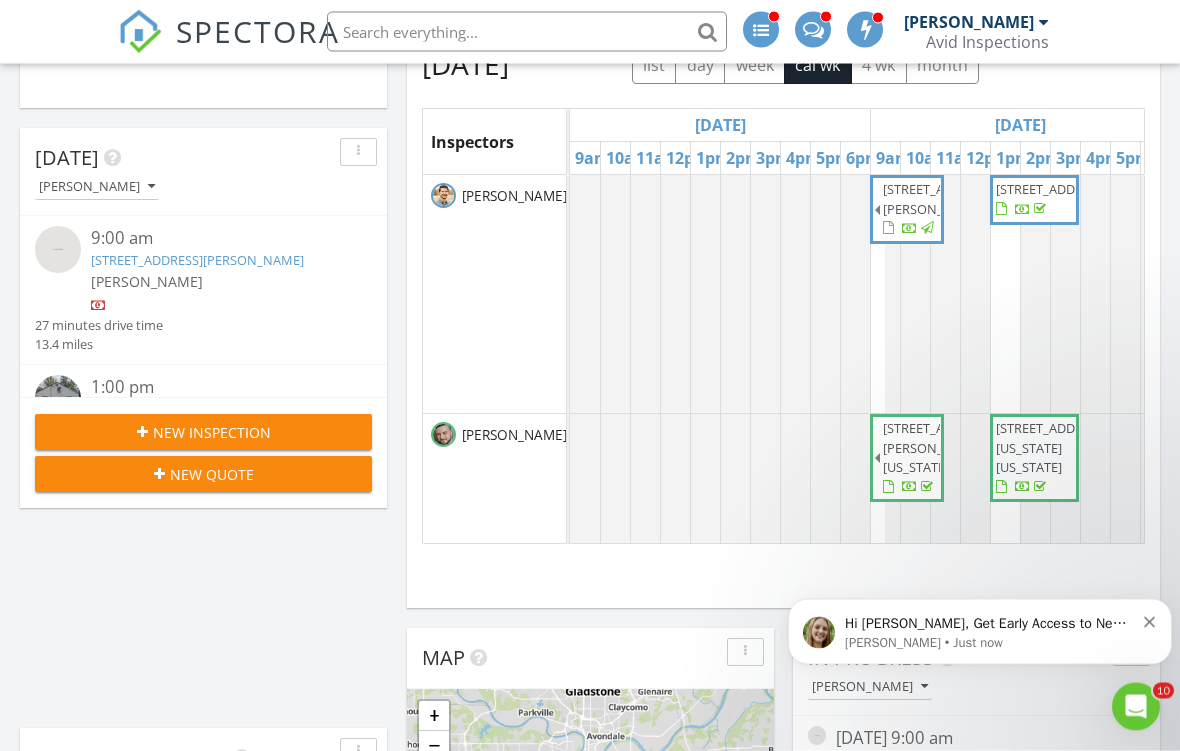 click on "Hi Alex, Get Early Access to New Report Writing Features &amp; Updates Want to be the first to try Spectora’s latest updates? Join our early access group and be the first to use new features before they’re released. Features and updates coming soon that you will get early access to include: Update: The upgraded Rapid Fire Camera, New: Photo preview before adding images to a report, New: The .5 camera lens" at bounding box center (989, 623) 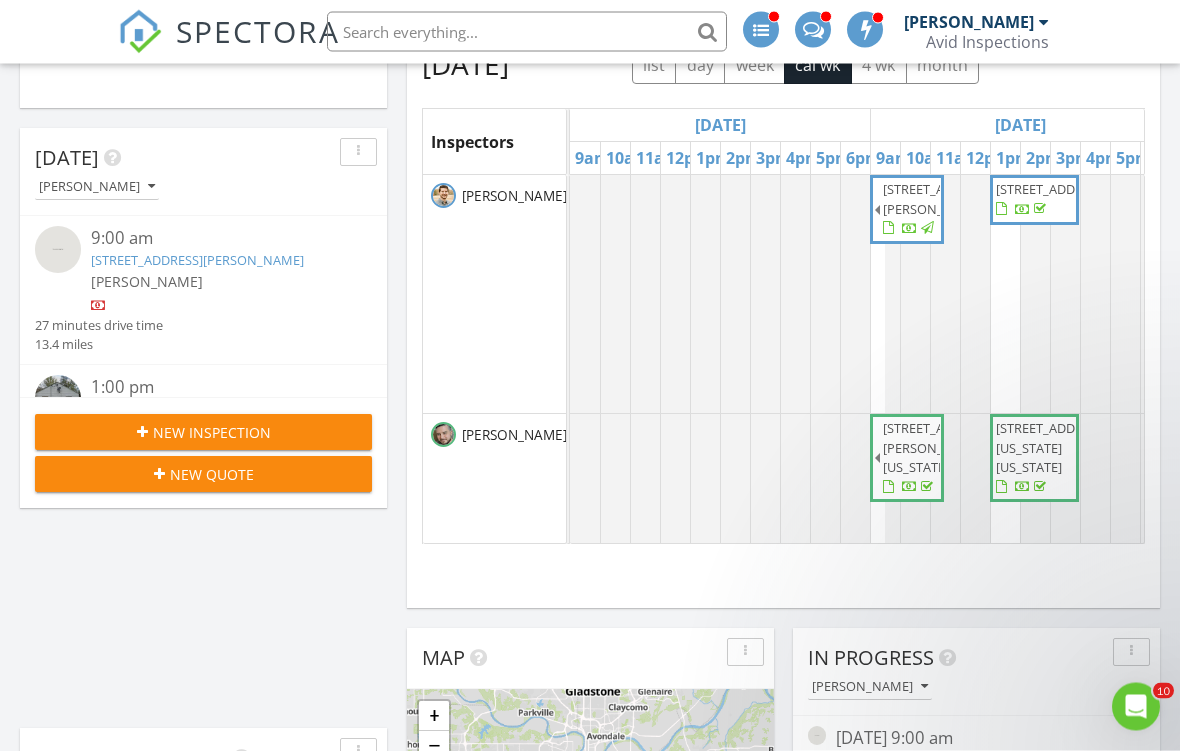scroll, scrollTop: 788, scrollLeft: 0, axis: vertical 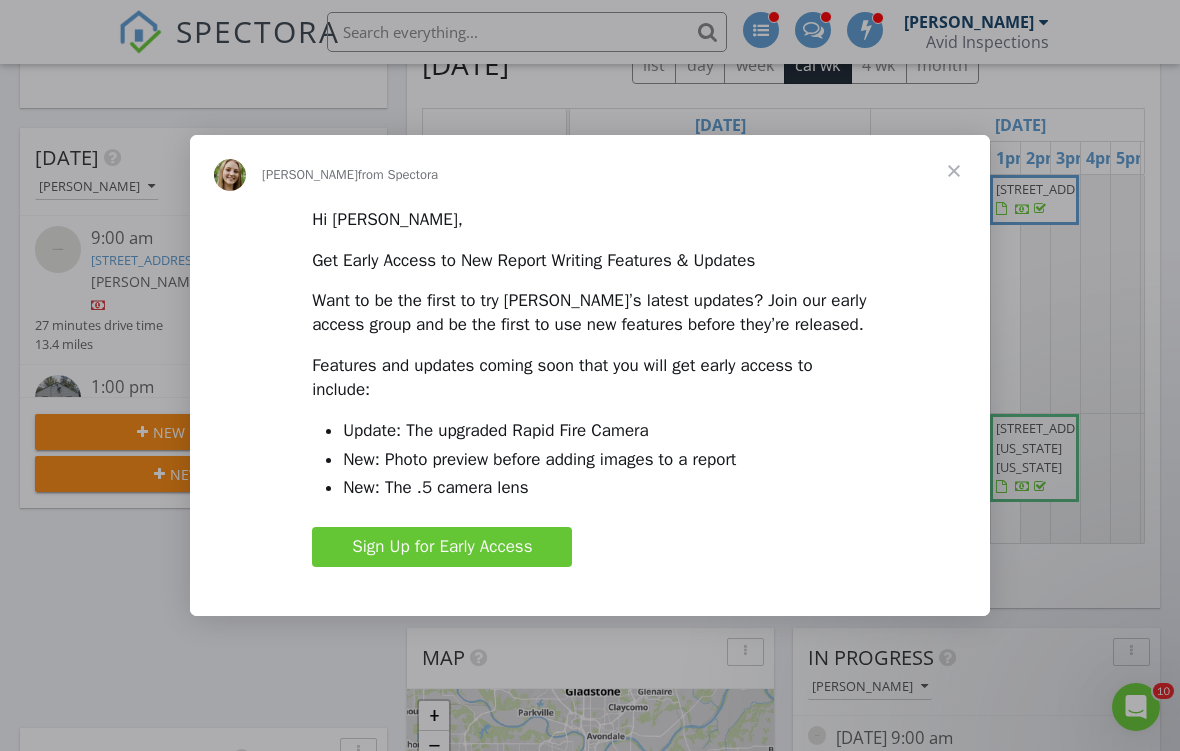 click at bounding box center (954, 171) 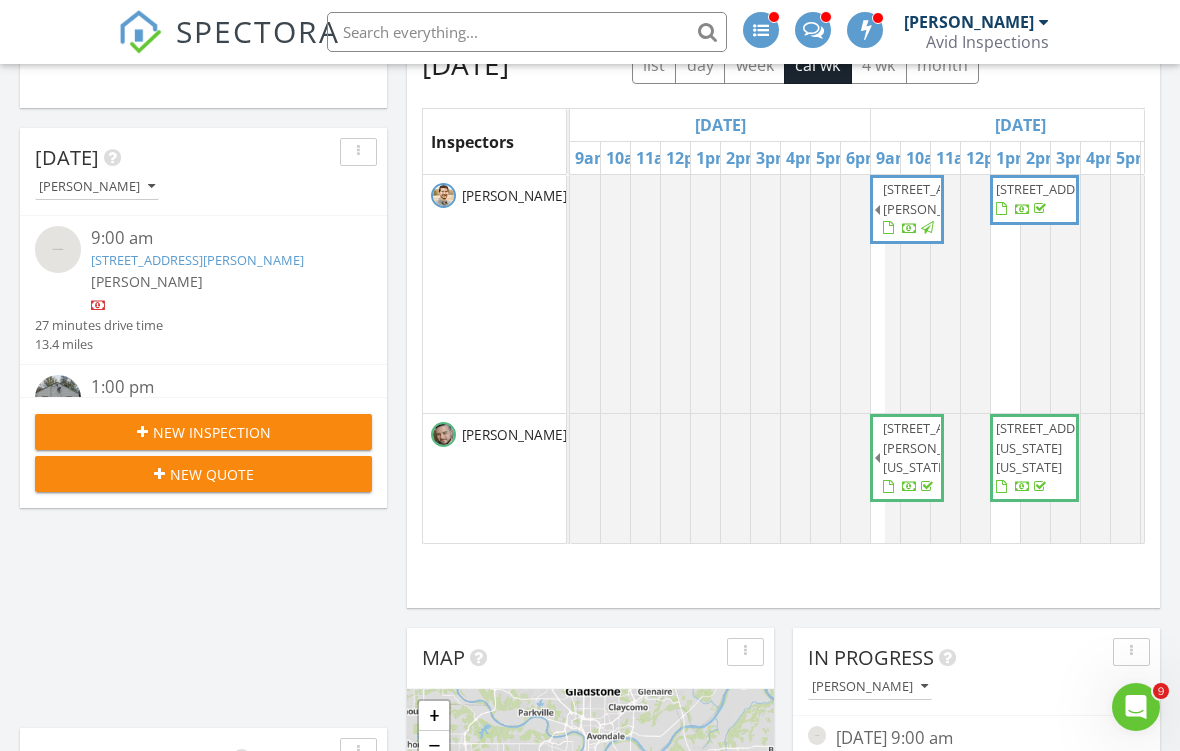 scroll, scrollTop: -4, scrollLeft: 127, axis: both 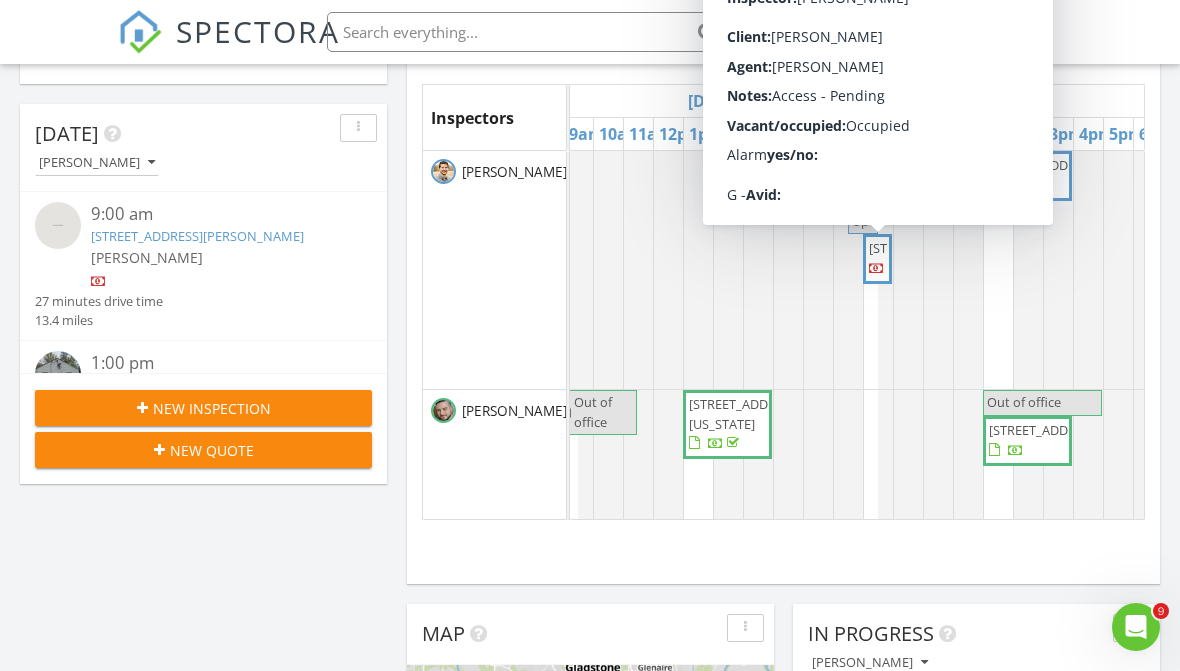 click on "821 Eve Orchid Dr, Greenwood 64034" at bounding box center (925, 248) 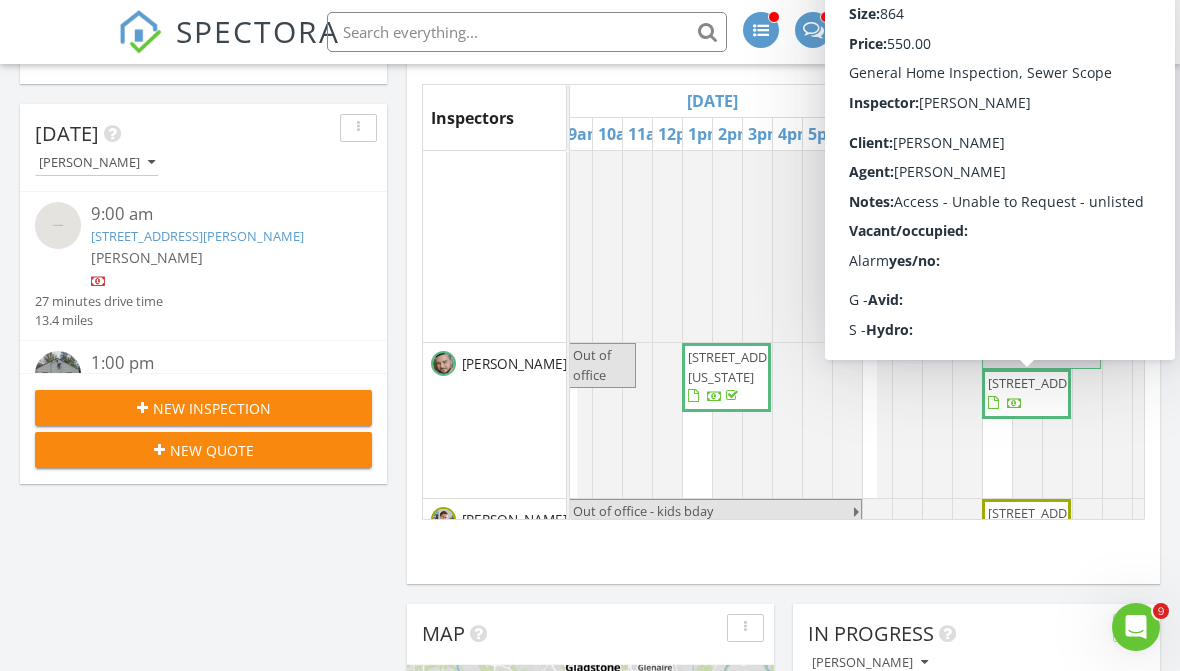 click on "216 S 7th St, Edwardsville 66111" at bounding box center (1044, 383) 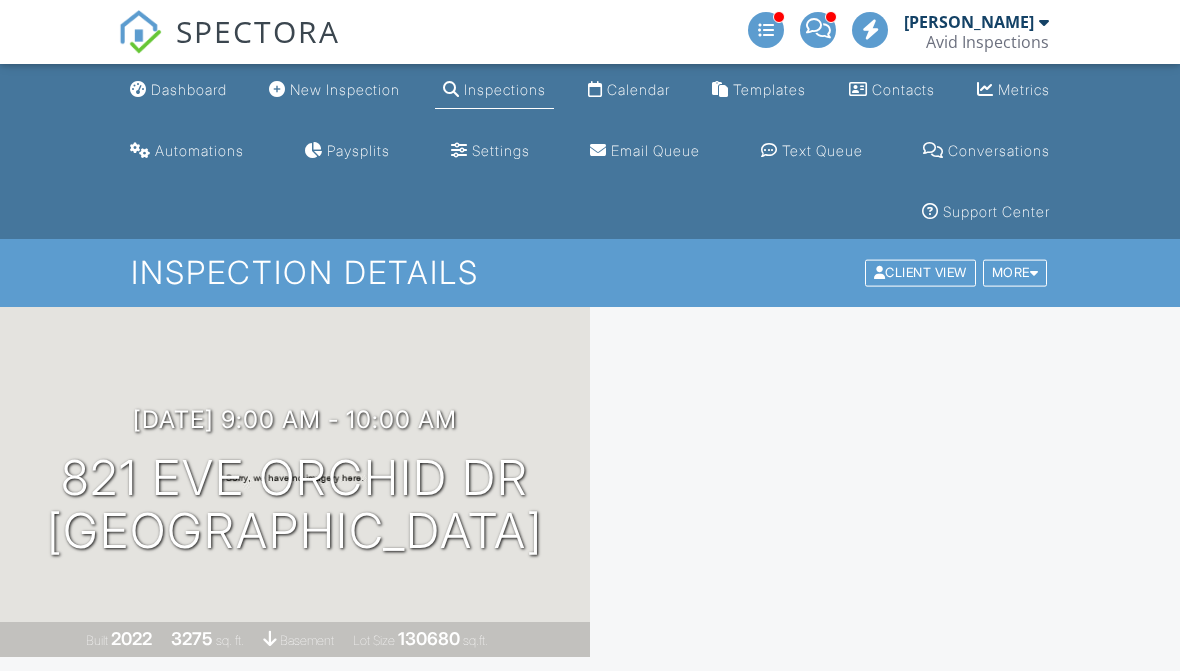 scroll, scrollTop: 0, scrollLeft: 0, axis: both 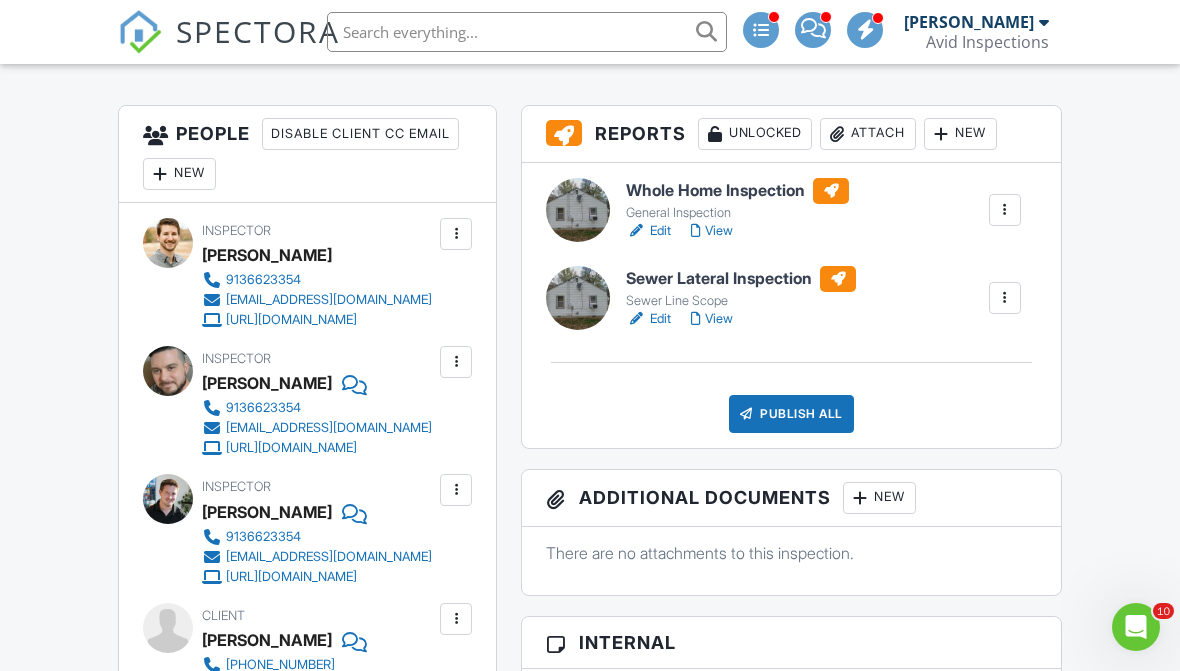 click at bounding box center (1005, 210) 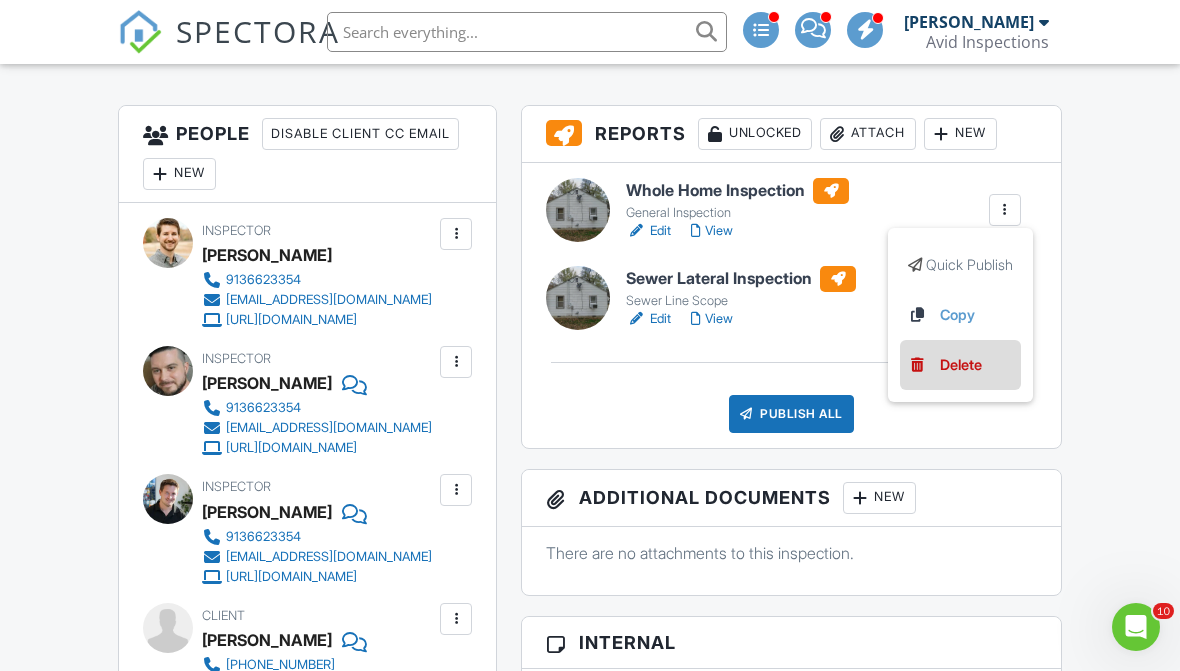 click on "Delete" at bounding box center (961, 365) 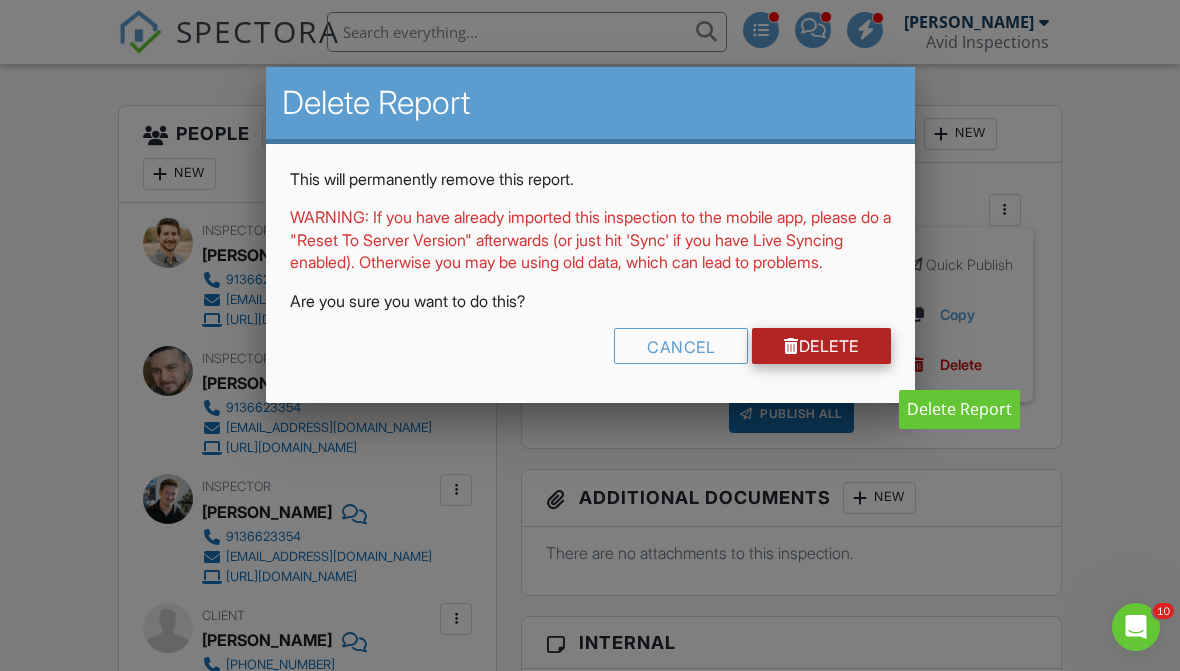 click on "Delete" at bounding box center [821, 346] 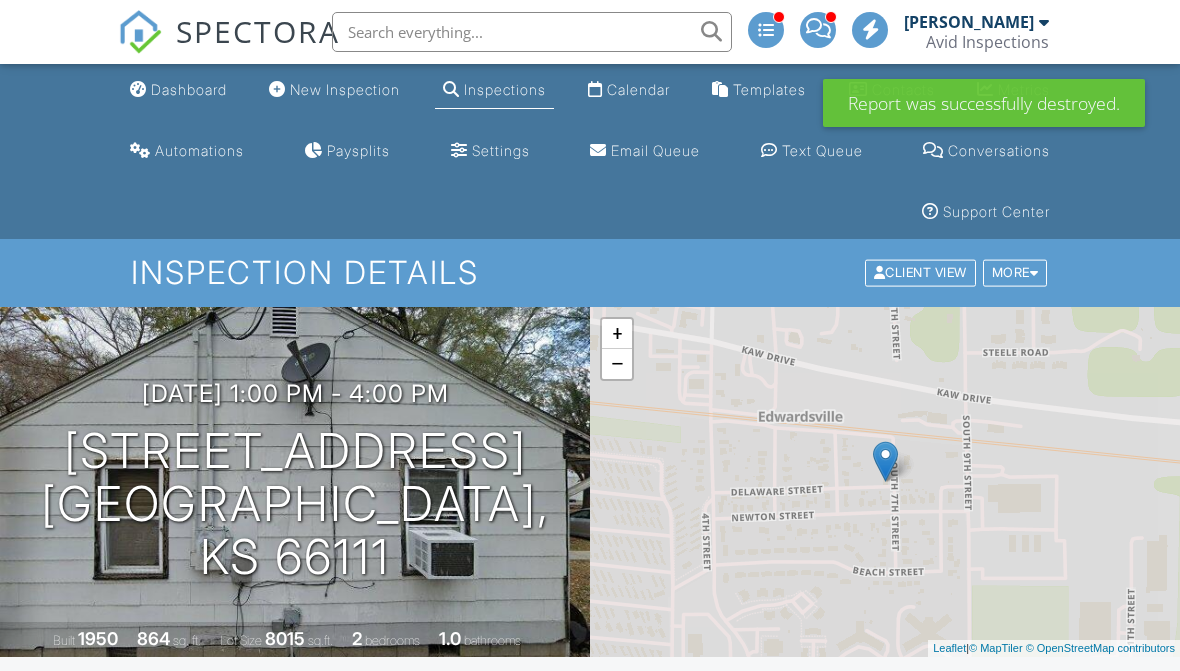scroll, scrollTop: 0, scrollLeft: 0, axis: both 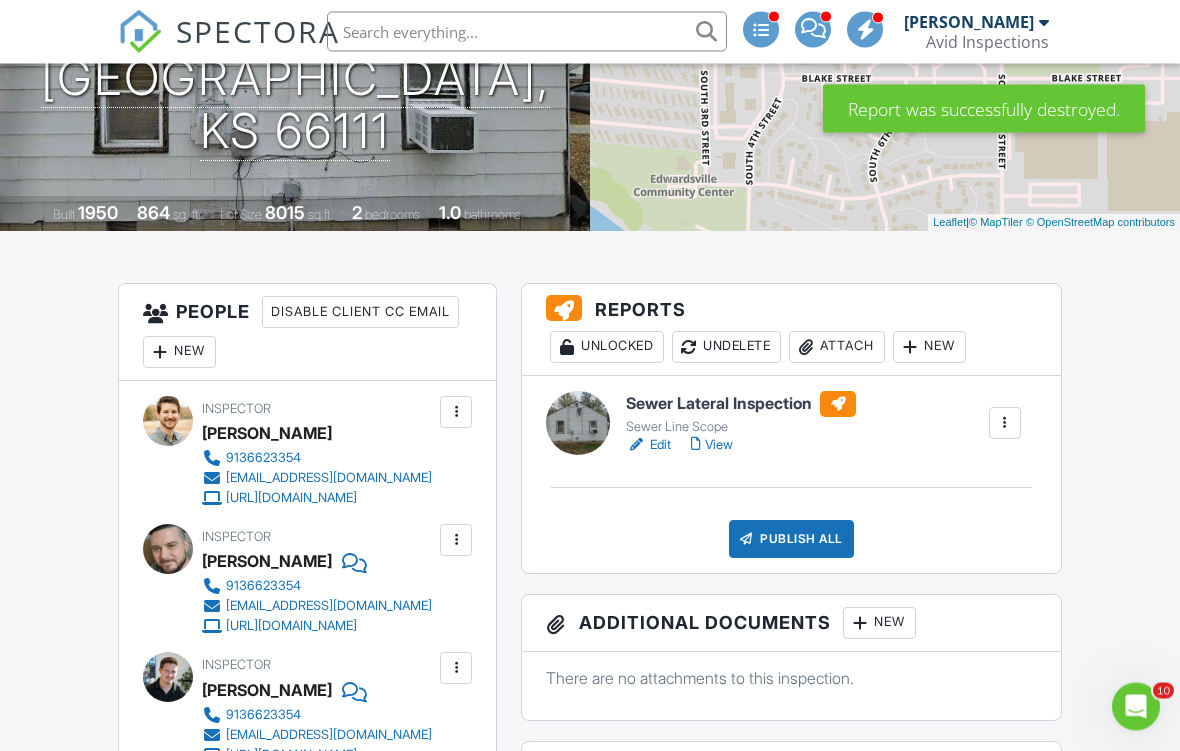 click on "New" at bounding box center [929, 348] 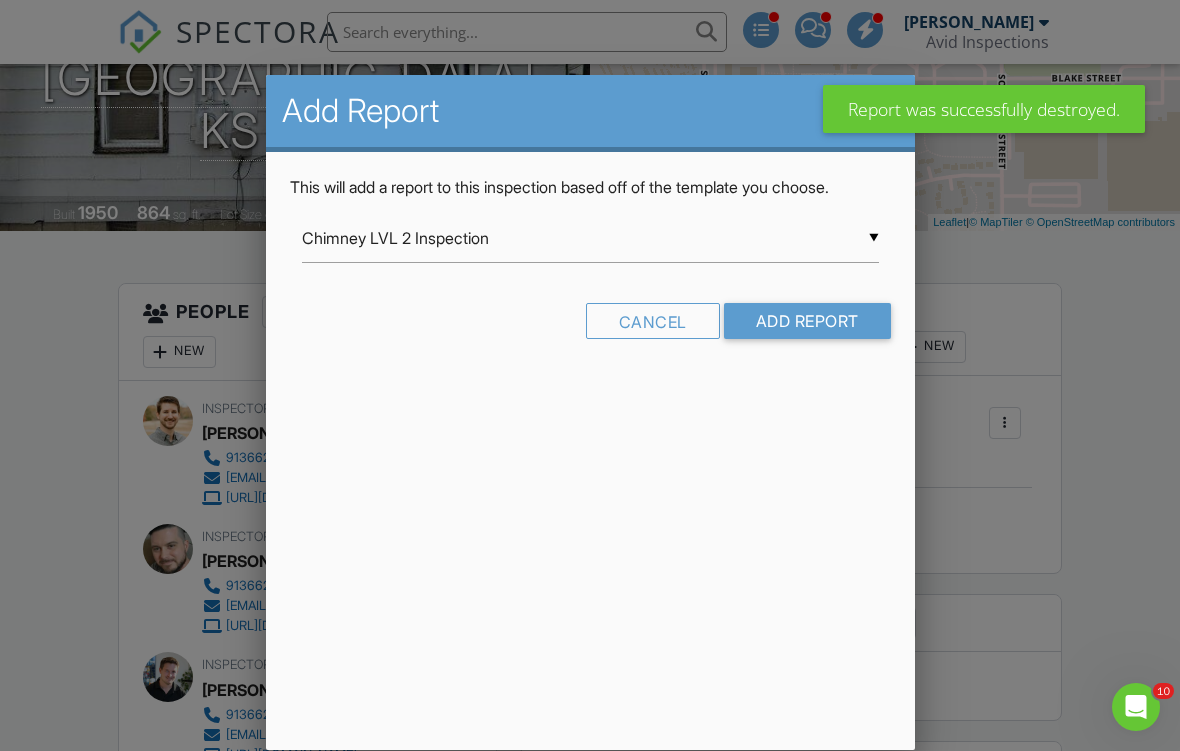 click on "Chimney LVL 2 Inspection" at bounding box center [590, 238] 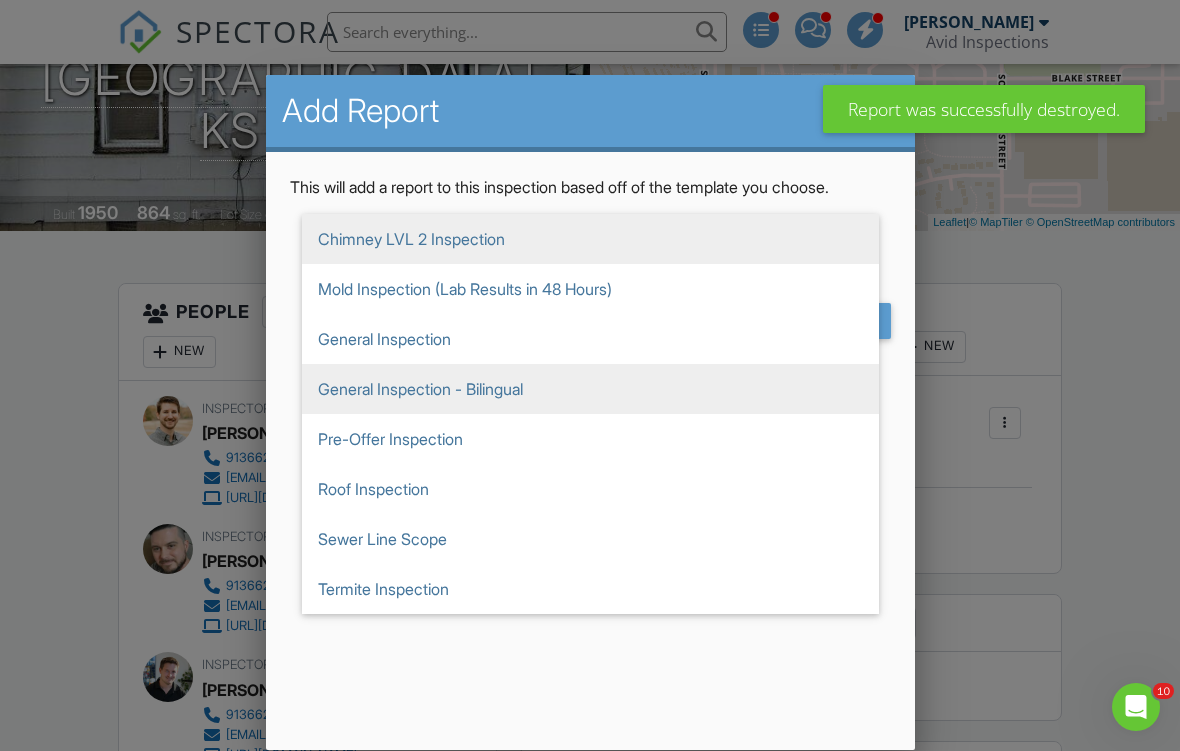 click on "General Inspection - Bilingual" at bounding box center [590, 389] 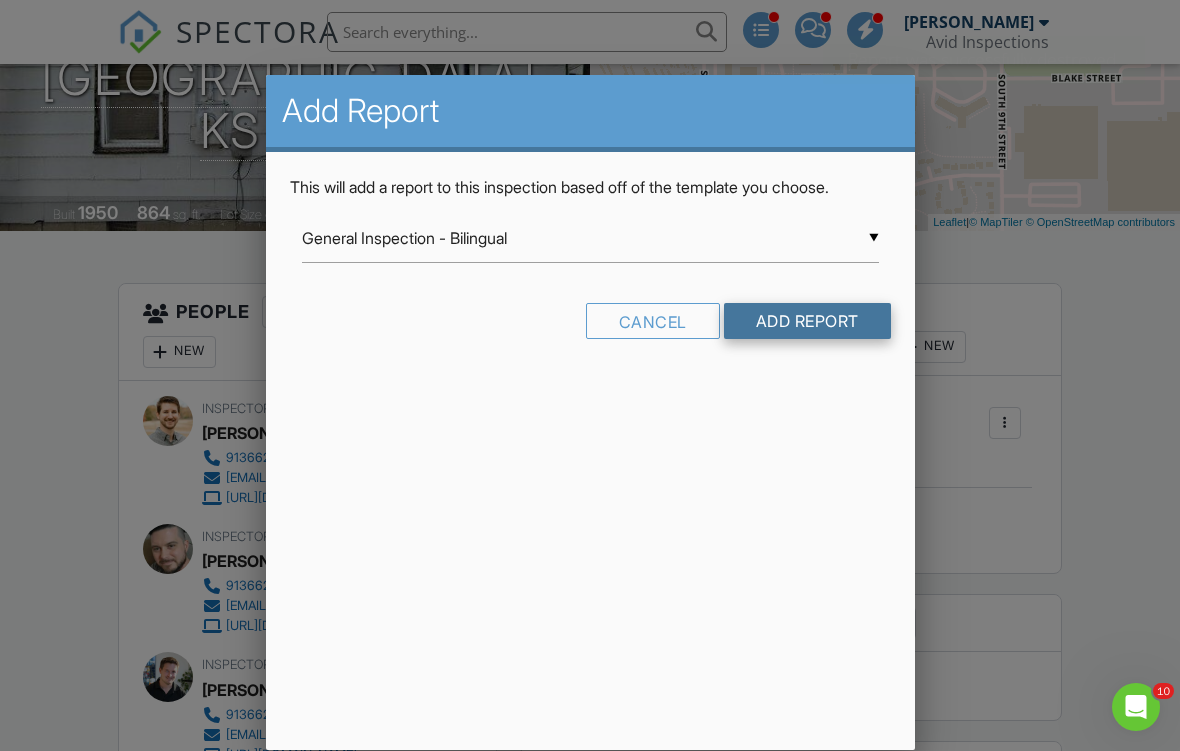 click on "Add Report" at bounding box center [807, 321] 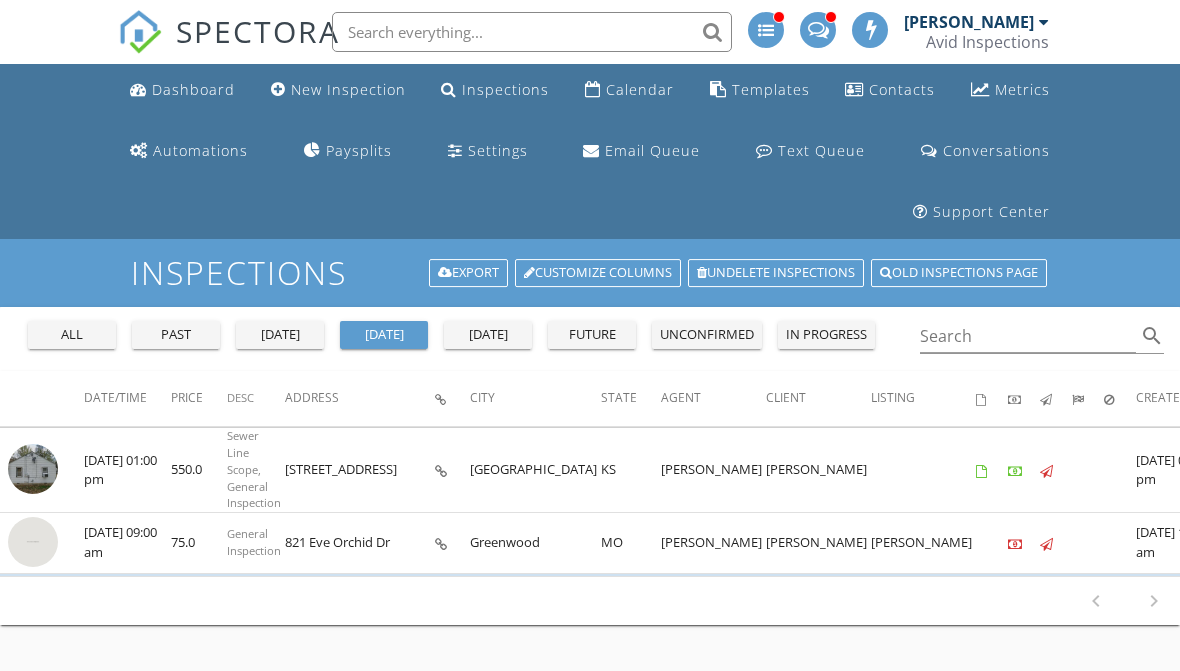 scroll, scrollTop: 0, scrollLeft: 0, axis: both 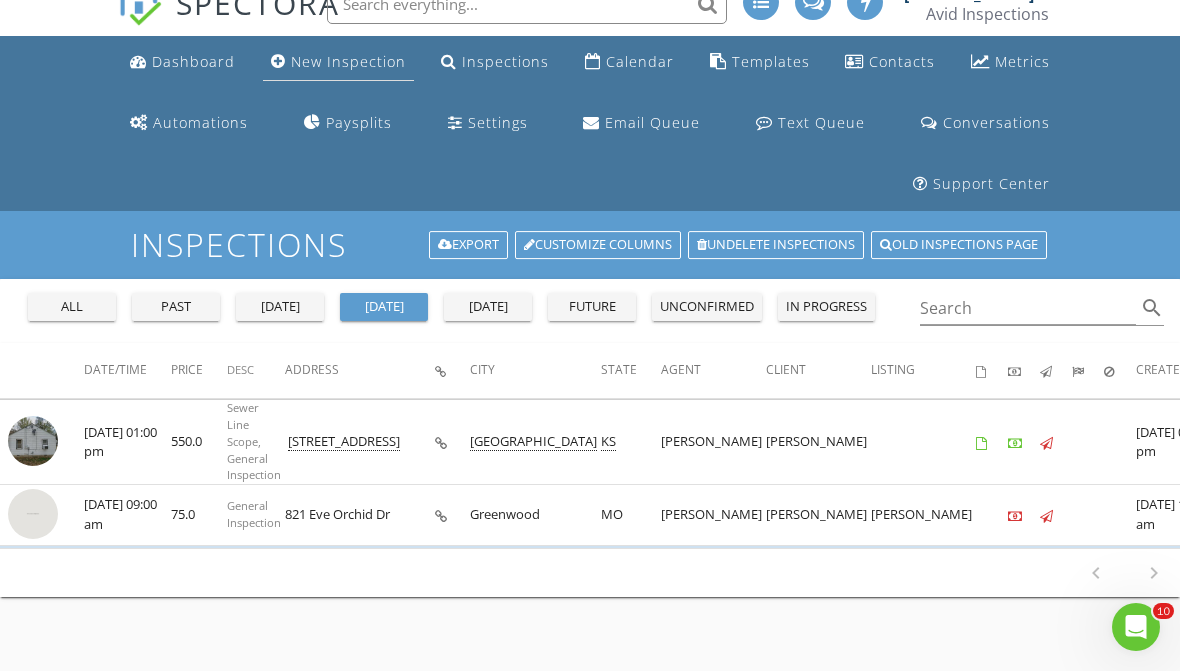 click on "New Inspection" at bounding box center (348, 61) 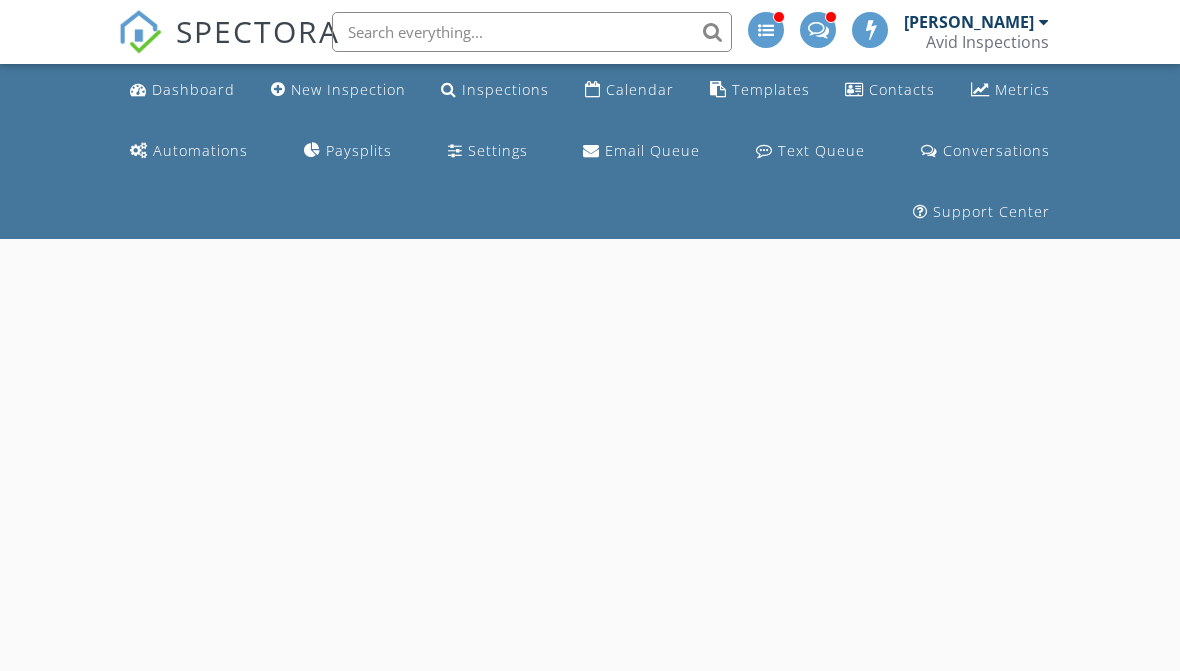 scroll, scrollTop: 0, scrollLeft: 0, axis: both 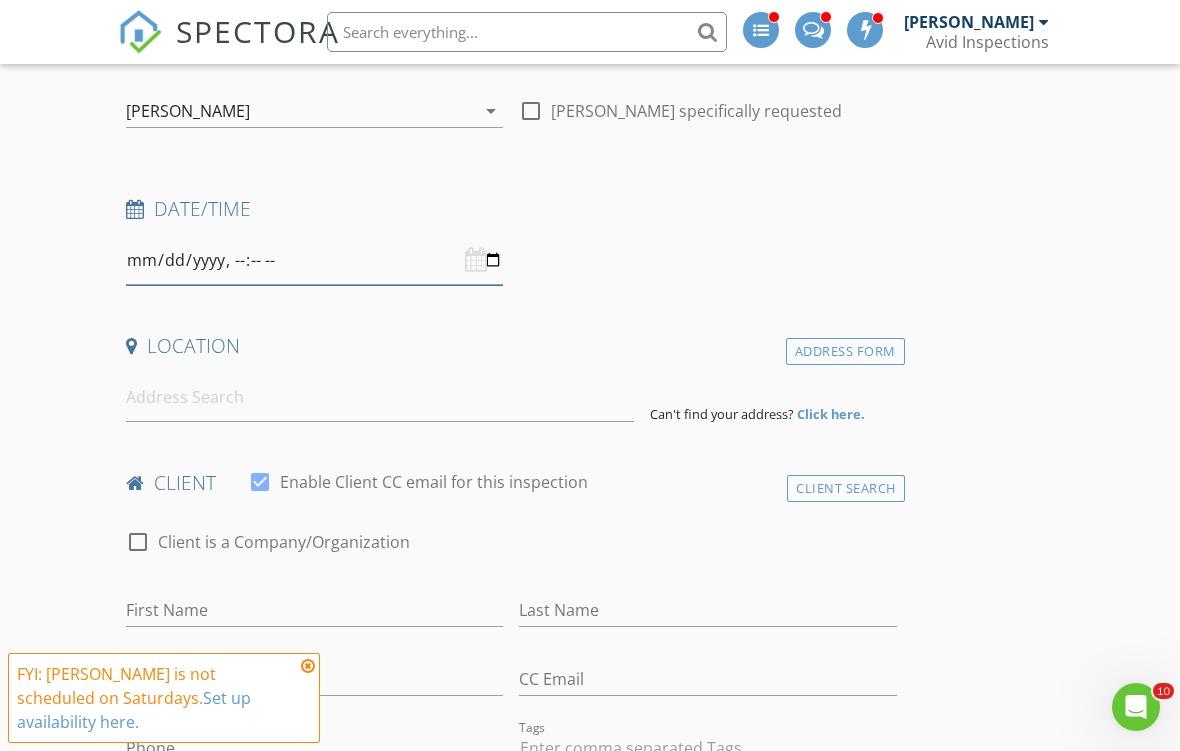 click at bounding box center (314, 260) 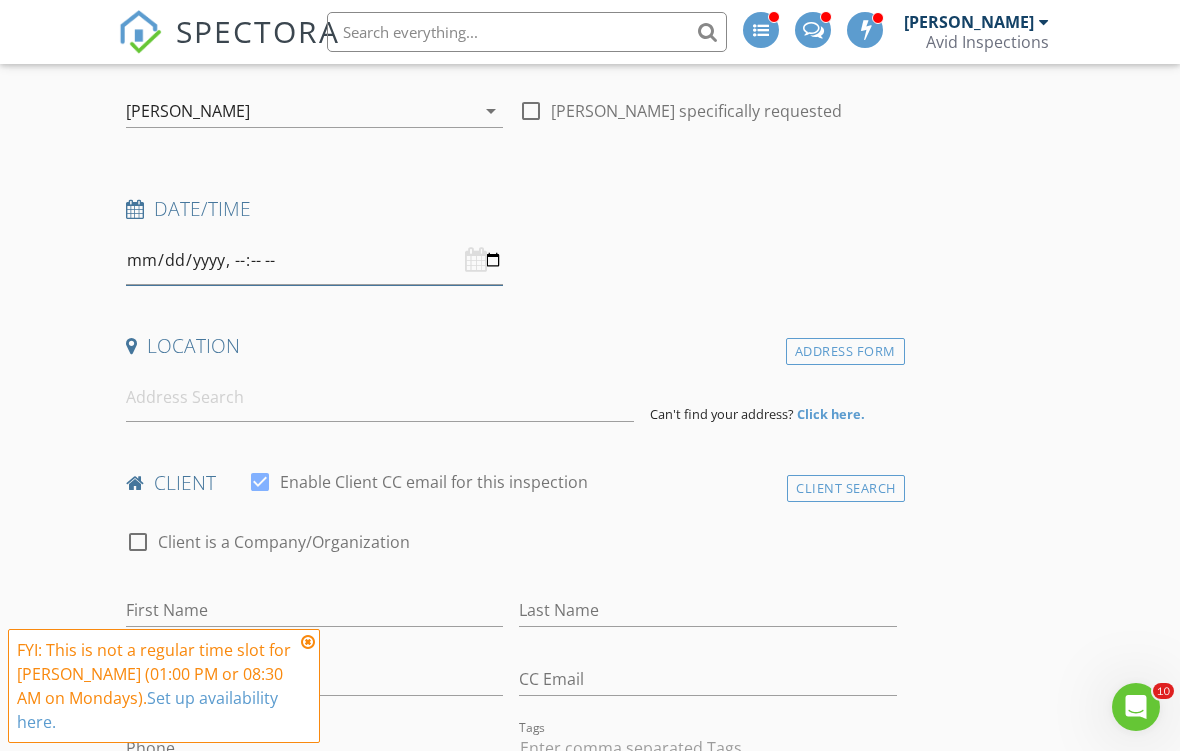 type on "[DATE]T08:30" 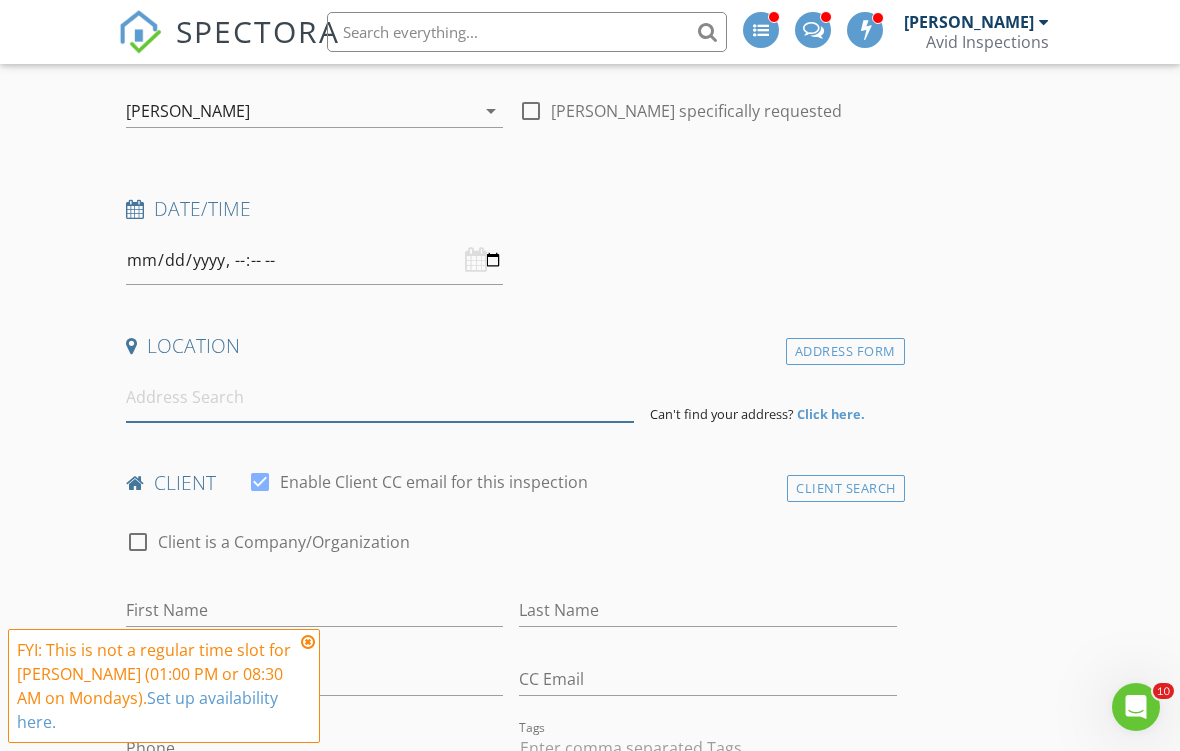 scroll, scrollTop: 315, scrollLeft: 0, axis: vertical 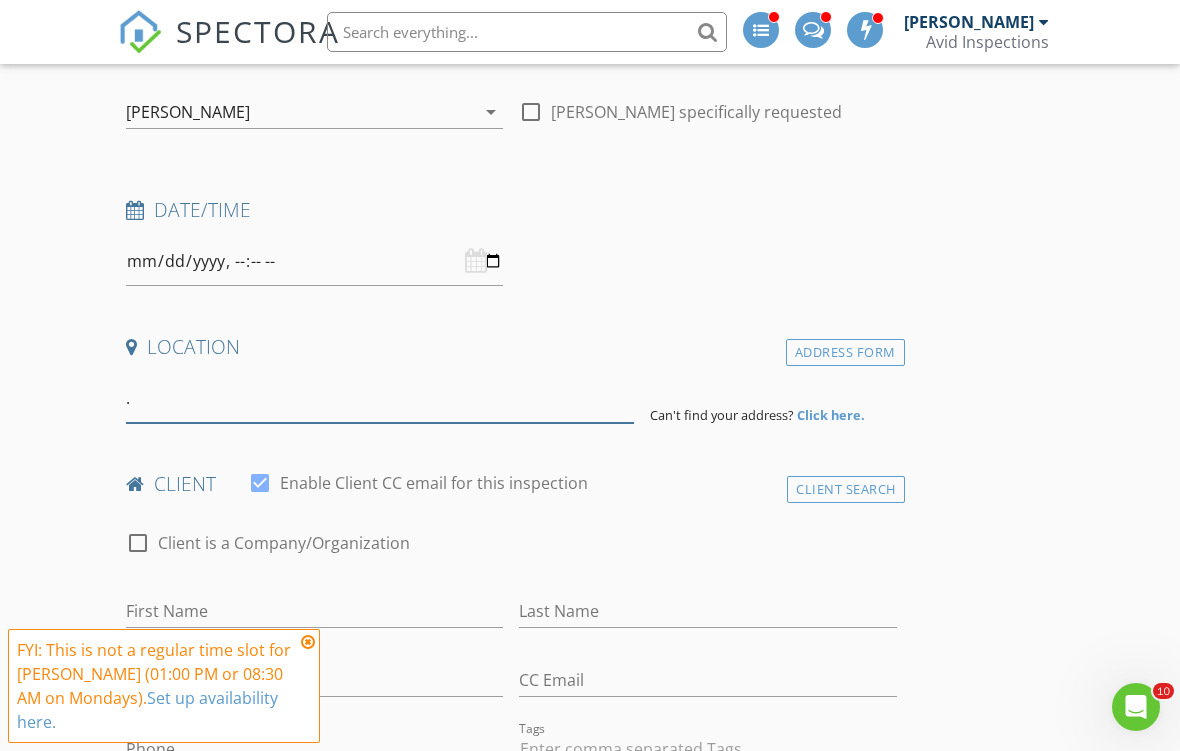type on "." 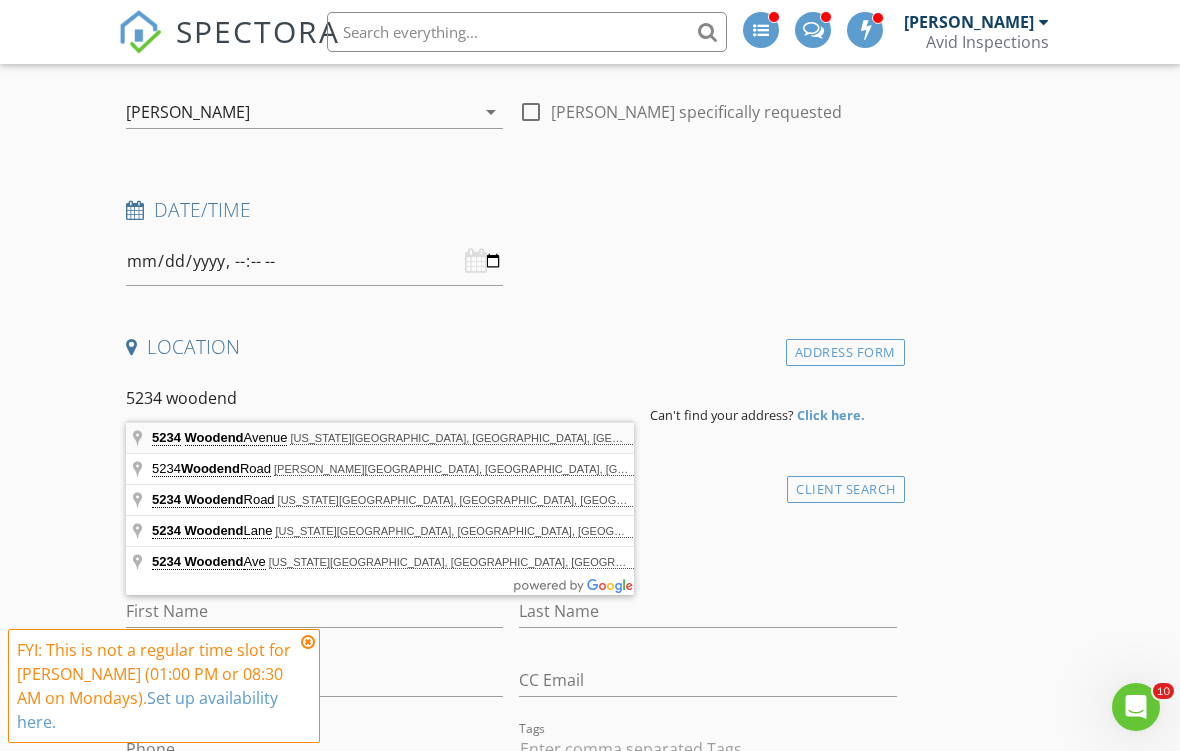 type on "[STREET_ADDRESS][US_STATE]" 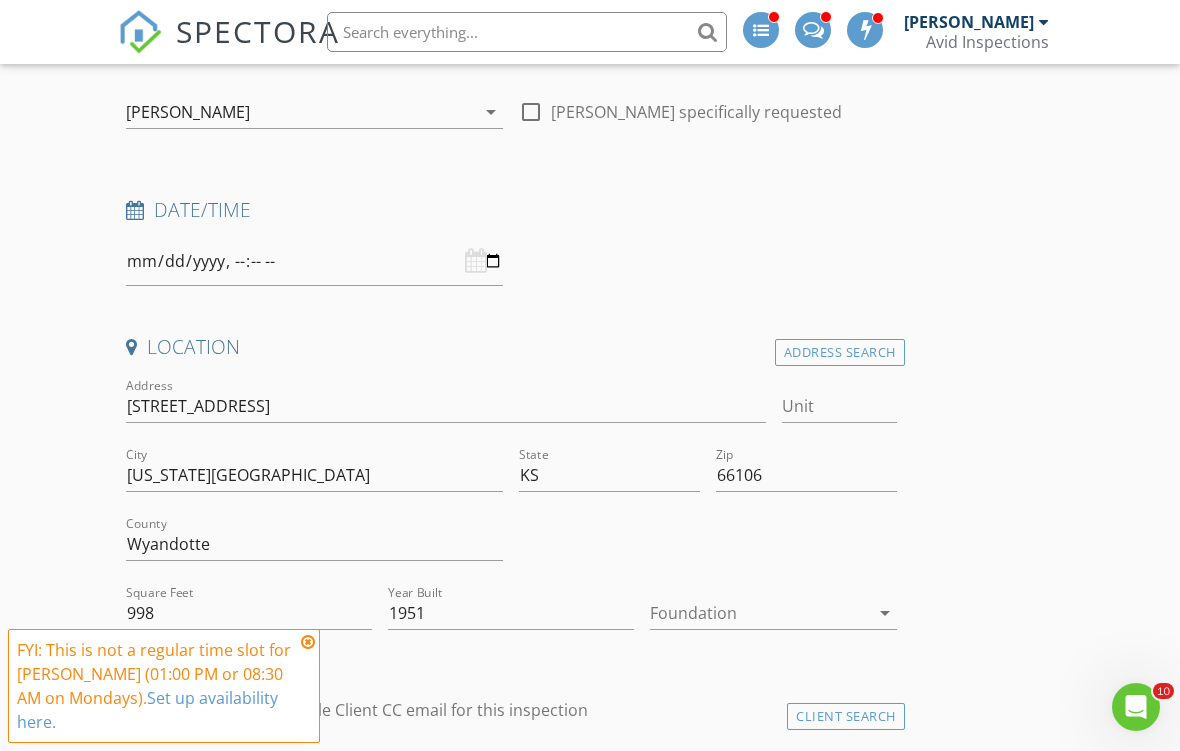 scroll, scrollTop: 316, scrollLeft: 0, axis: vertical 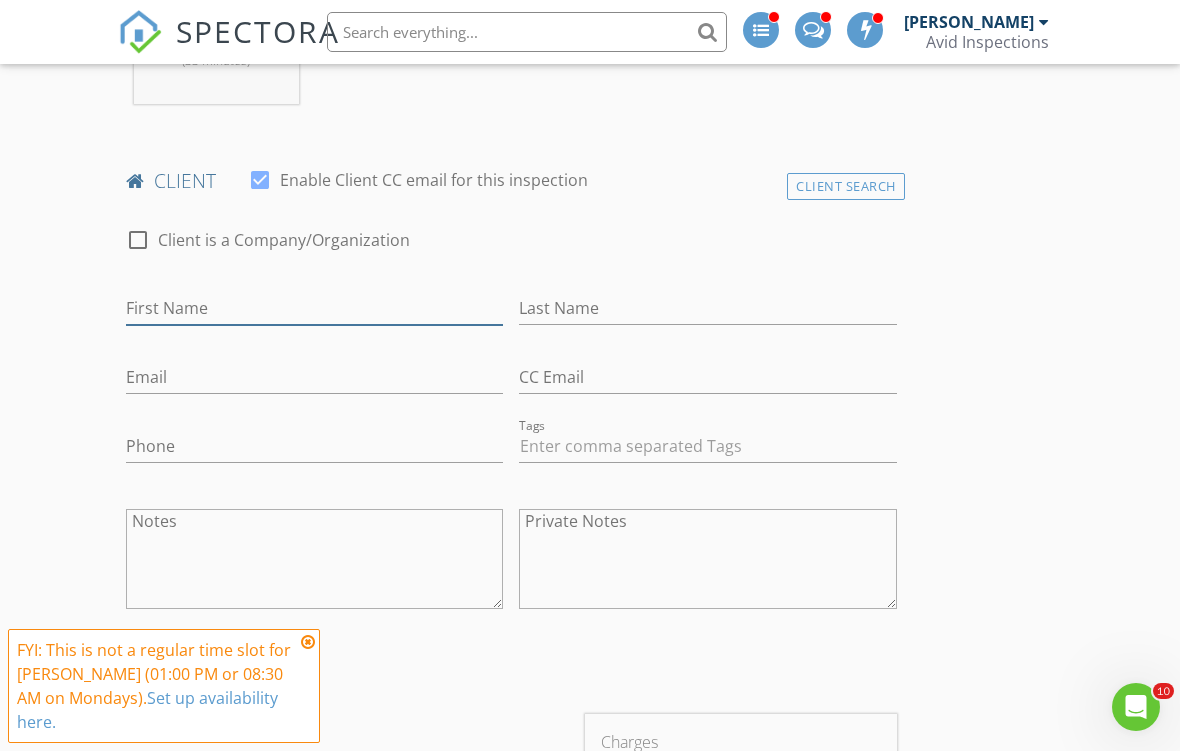click on "First Name" at bounding box center [314, 308] 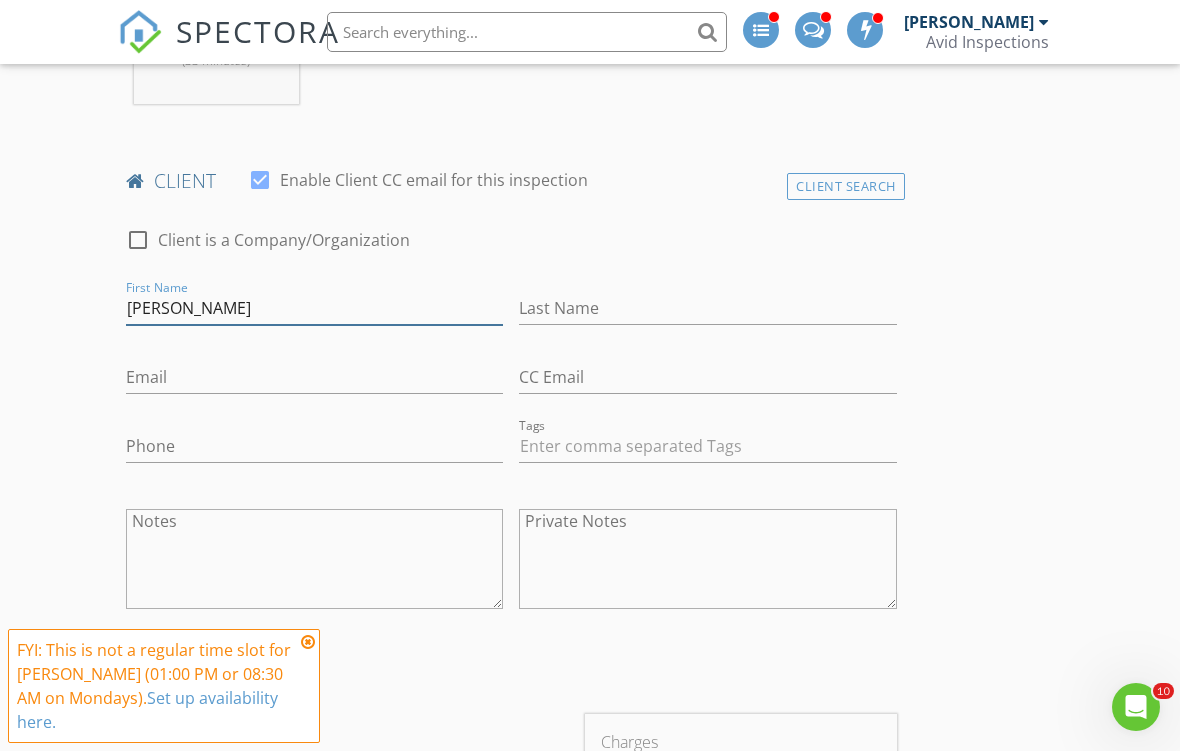 type on "[PERSON_NAME]" 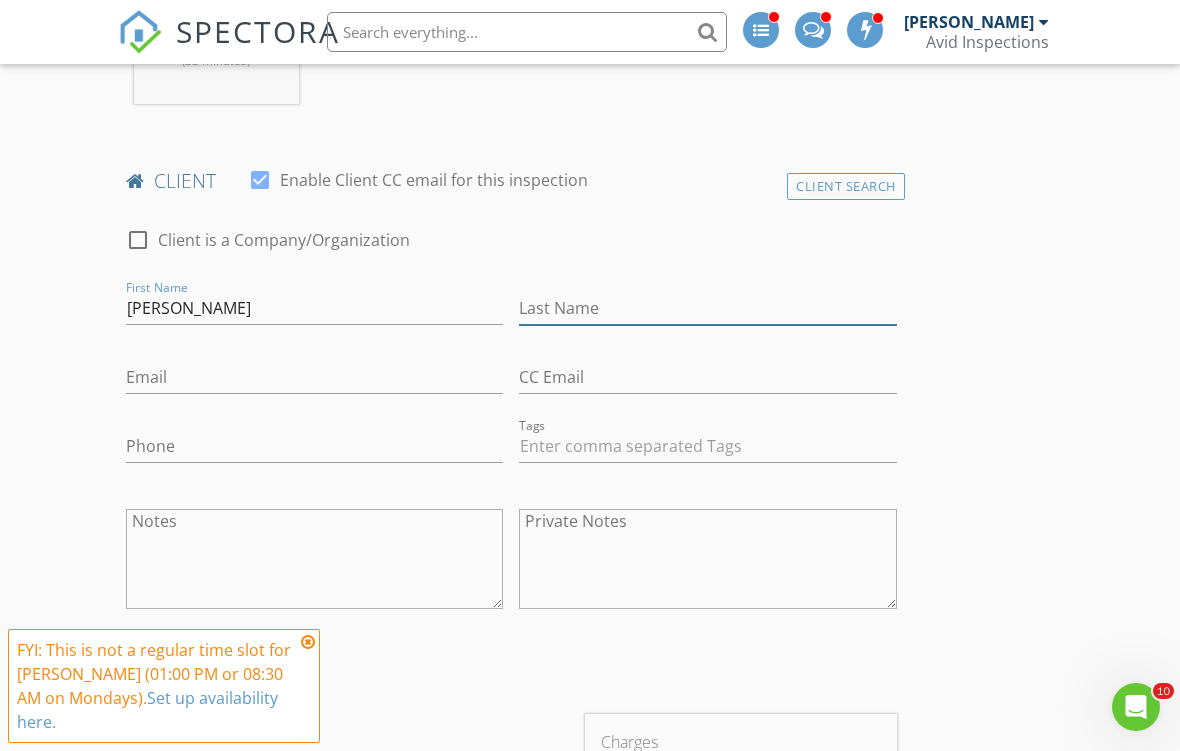click on "Last Name" at bounding box center (707, 308) 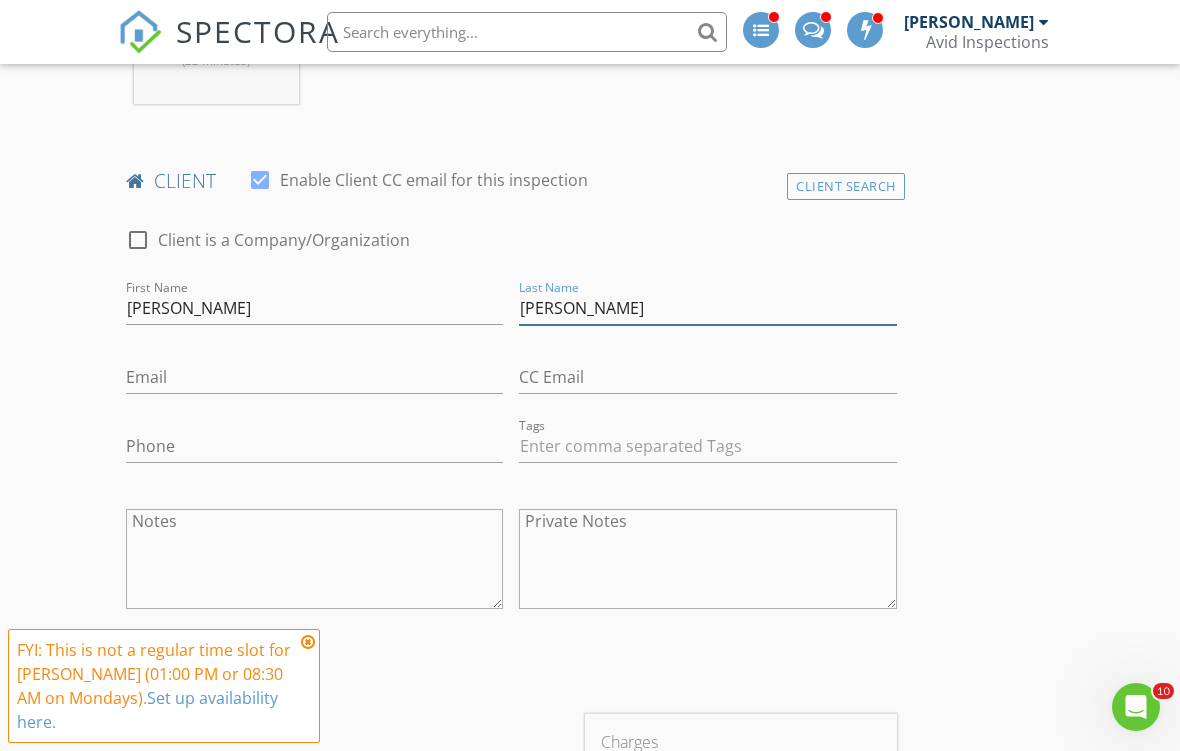 type on "[PERSON_NAME]" 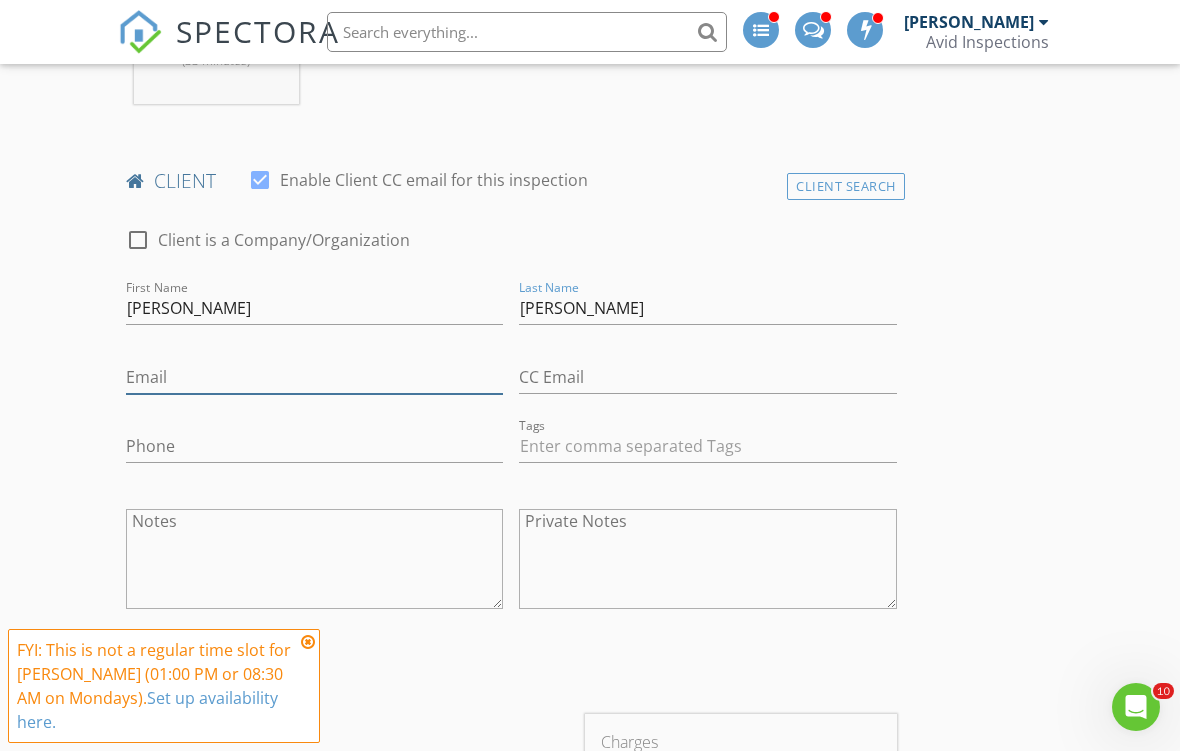 click on "Email" at bounding box center [314, 377] 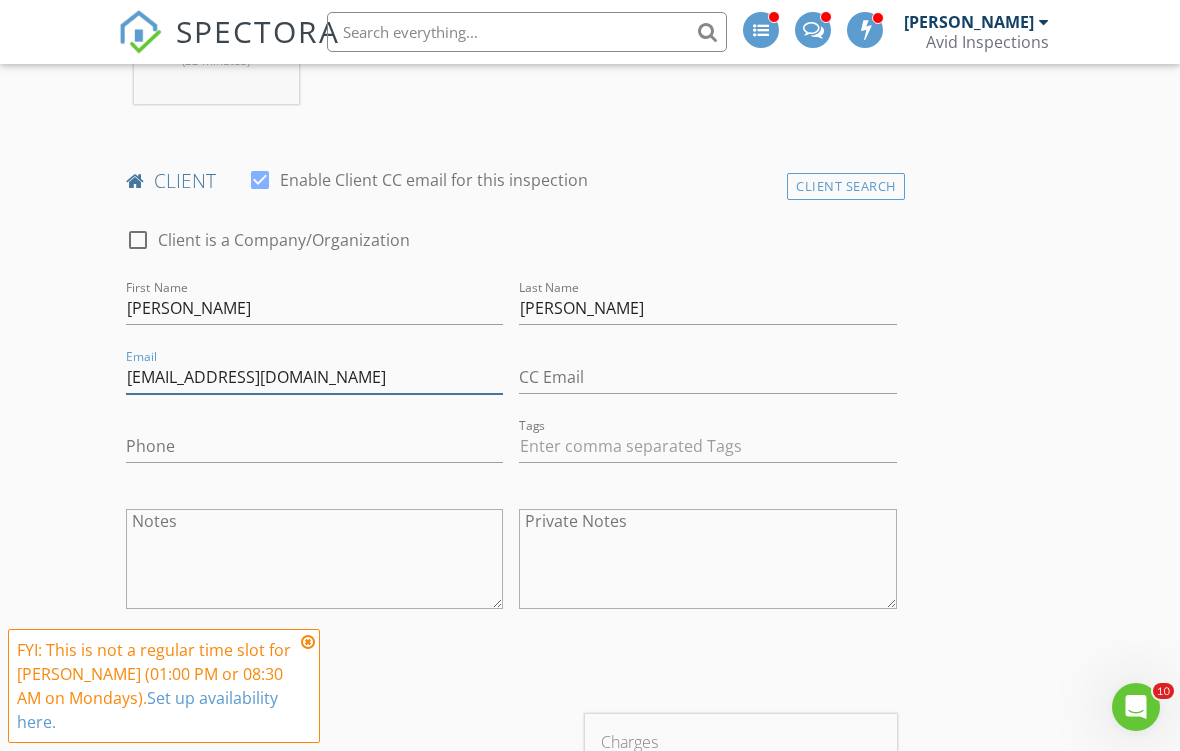 type on "[EMAIL_ADDRESS][DOMAIN_NAME]" 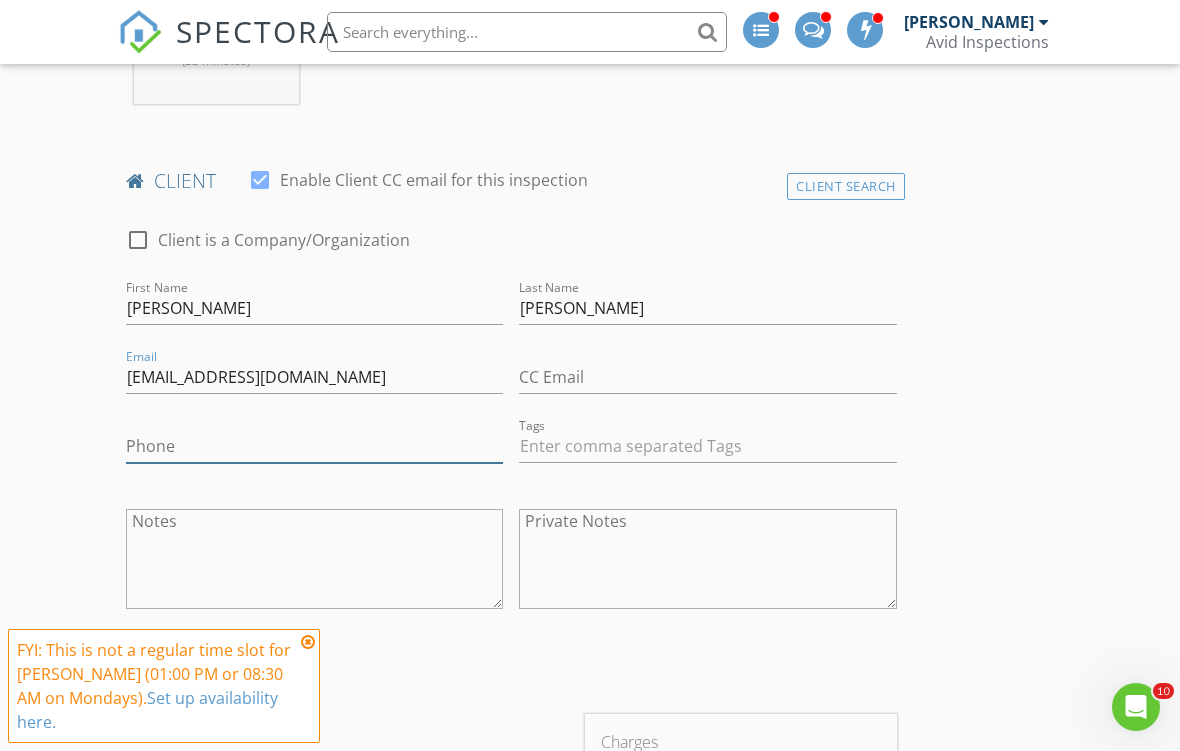 click on "Phone" at bounding box center [314, 446] 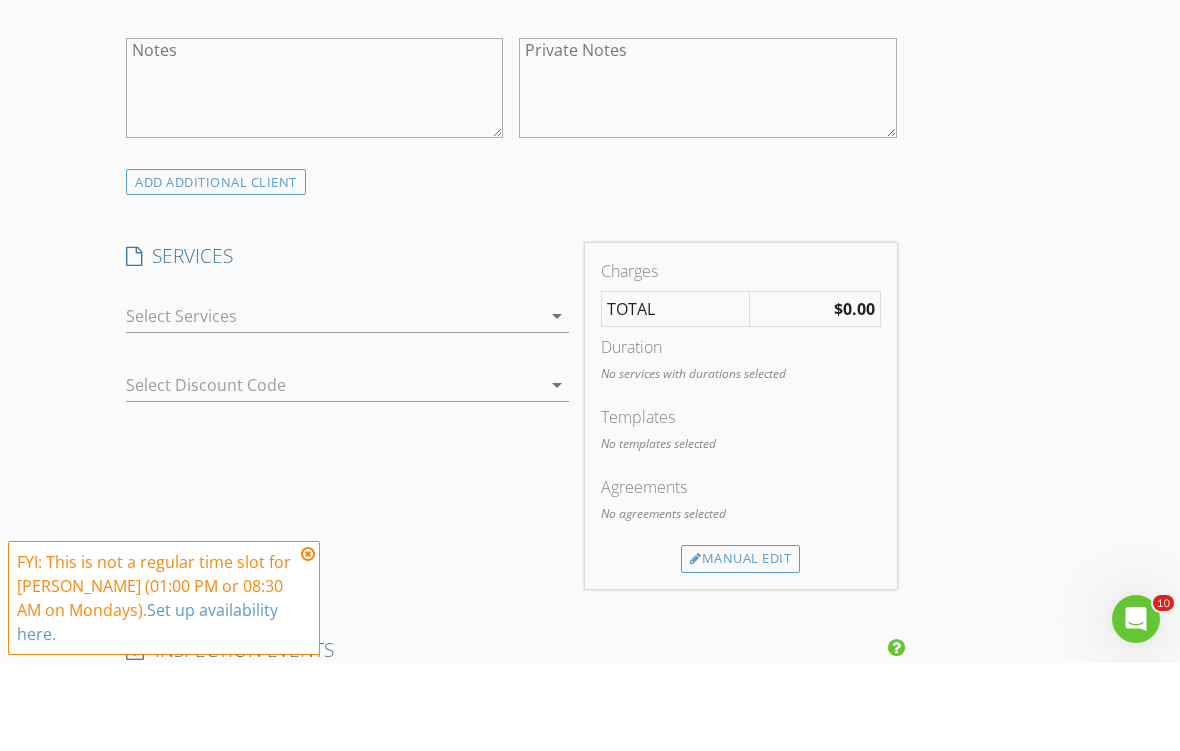 scroll, scrollTop: 1416, scrollLeft: 0, axis: vertical 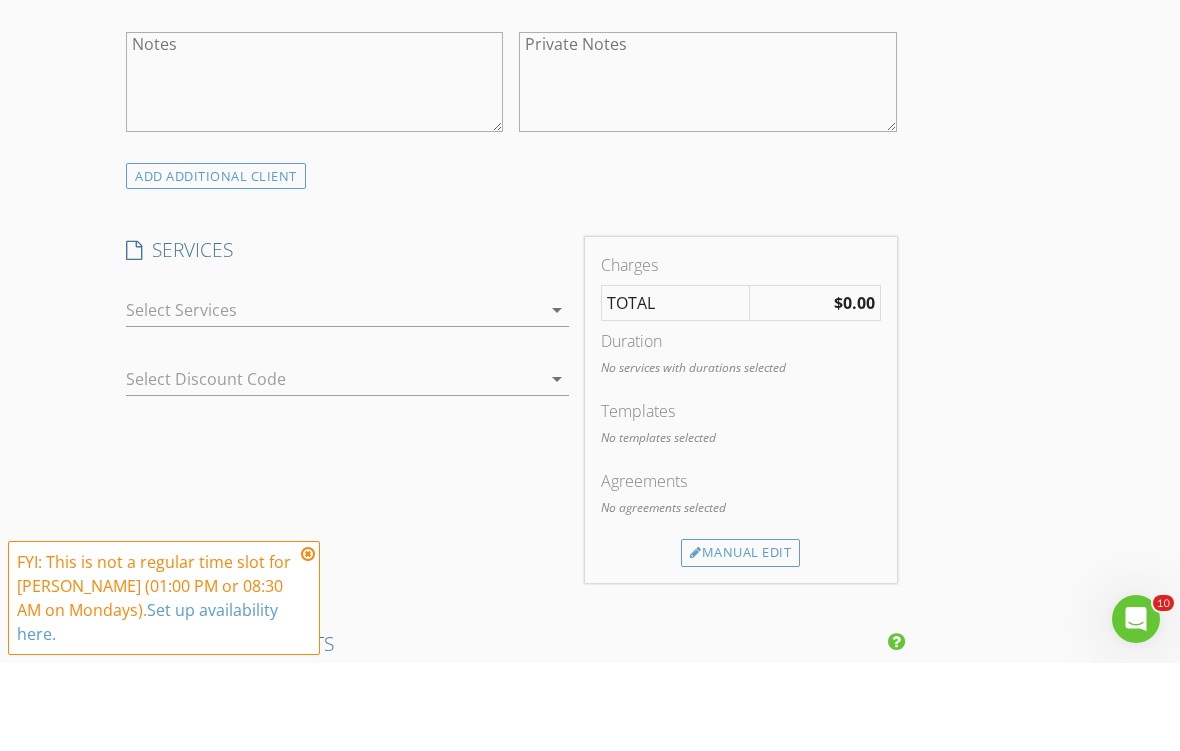 type on "[PHONE_NUMBER]" 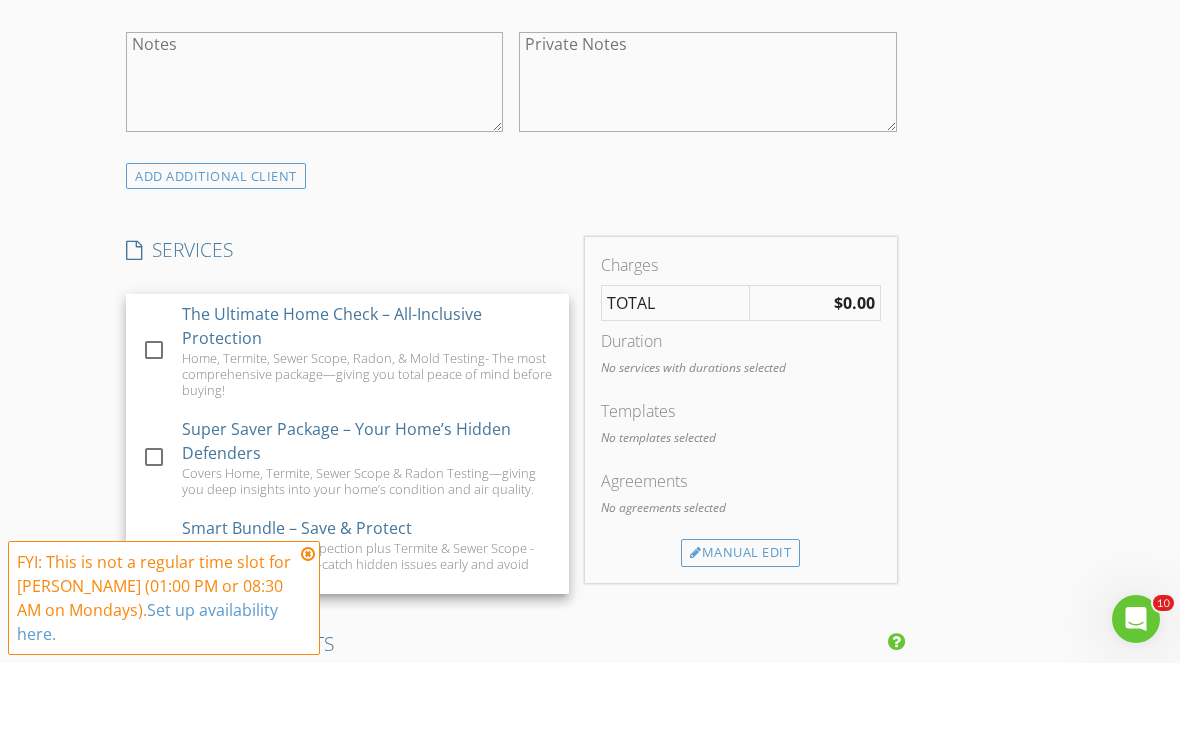 scroll, scrollTop: 1505, scrollLeft: 0, axis: vertical 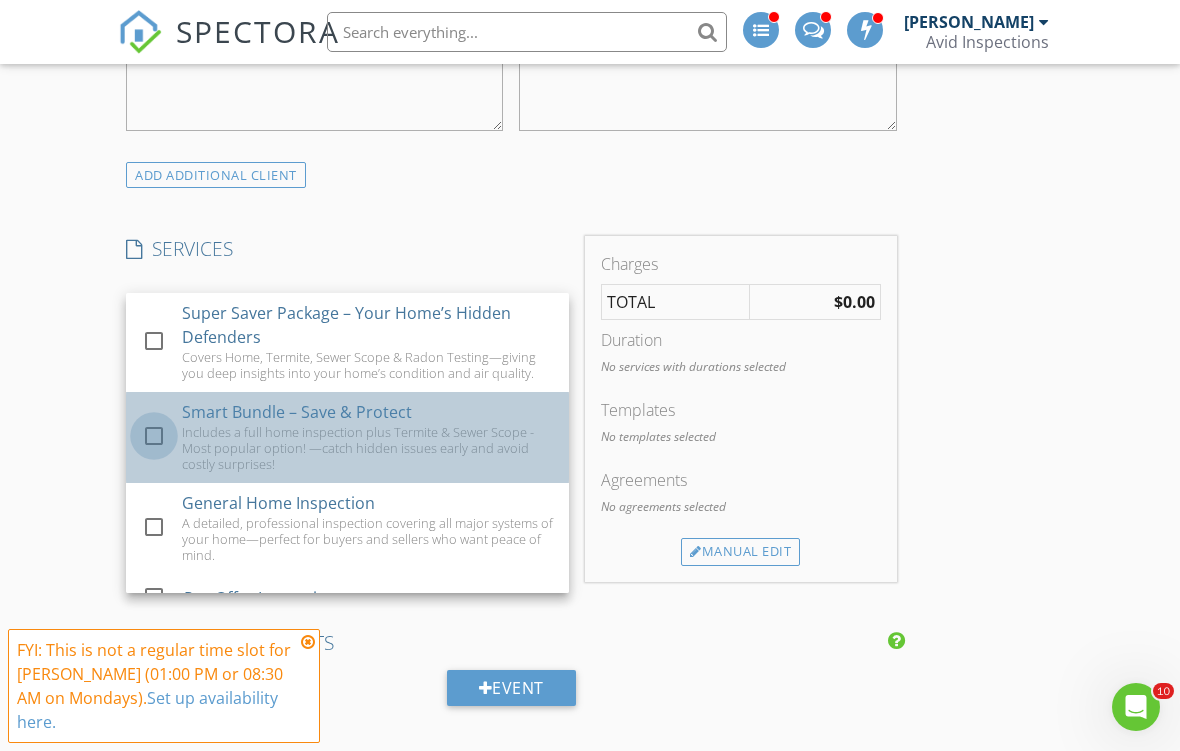 click at bounding box center [154, 436] 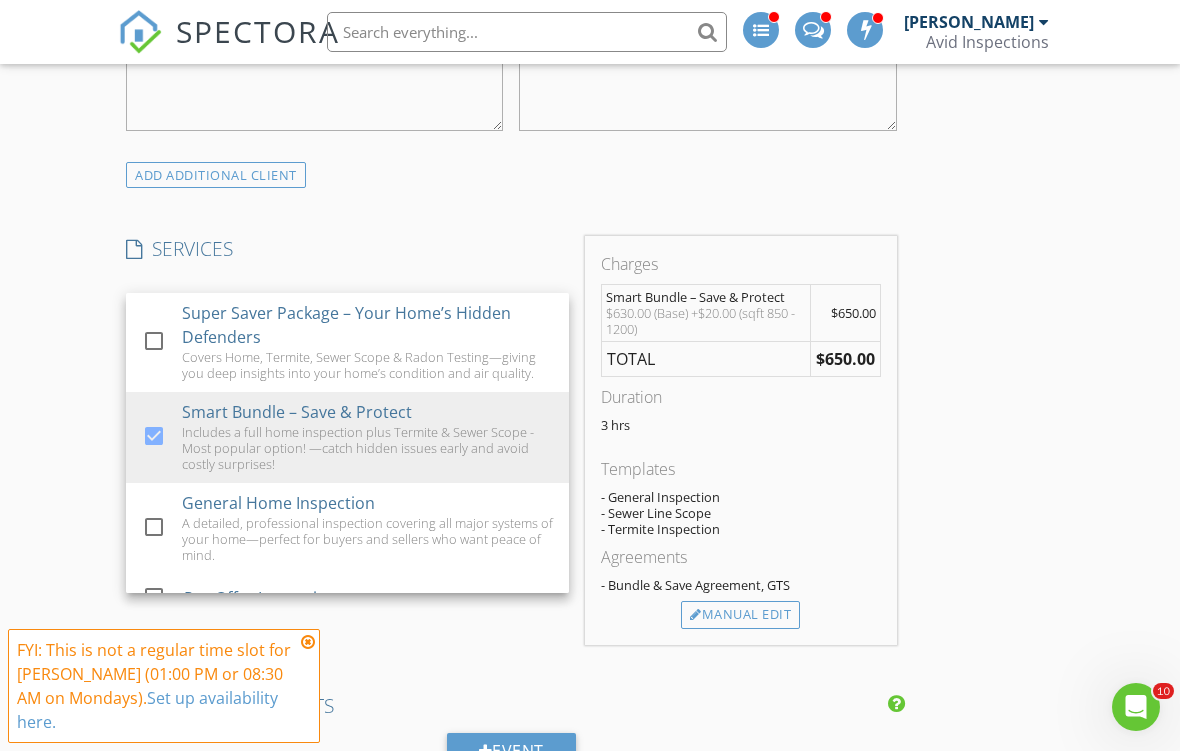 click on "New Inspection
INSPECTOR(S)
check_box   Alex Clark   PRIMARY   check_box_outline_blank   Dan Fuqua     check_box_outline_blank   Alexander Roach     Alex Clark arrow_drop_down   check_box_outline_blank Alex Clark specifically requested
Date/Time
Location
Address Search       Address 5234 Woodend Ave   Unit   City Kansas City   State KS   Zip 66106   County Wyandotte     Square Feet 998   Year Built 1951   Foundation arrow_drop_down     Alex Clark     23.3 miles     (33 minutes)
client
check_box Enable Client CC email for this inspection   Client Search     check_box_outline_blank Client is a Company/Organization     First Name Lizeth   Last Name Perez Pulido   Email lizpp.lpp@gmail.com   CC Email   Phone 913-244-5383         Tags         Notes   Private Notes
ADD ADDITIONAL client
check_box" at bounding box center [590, 804] 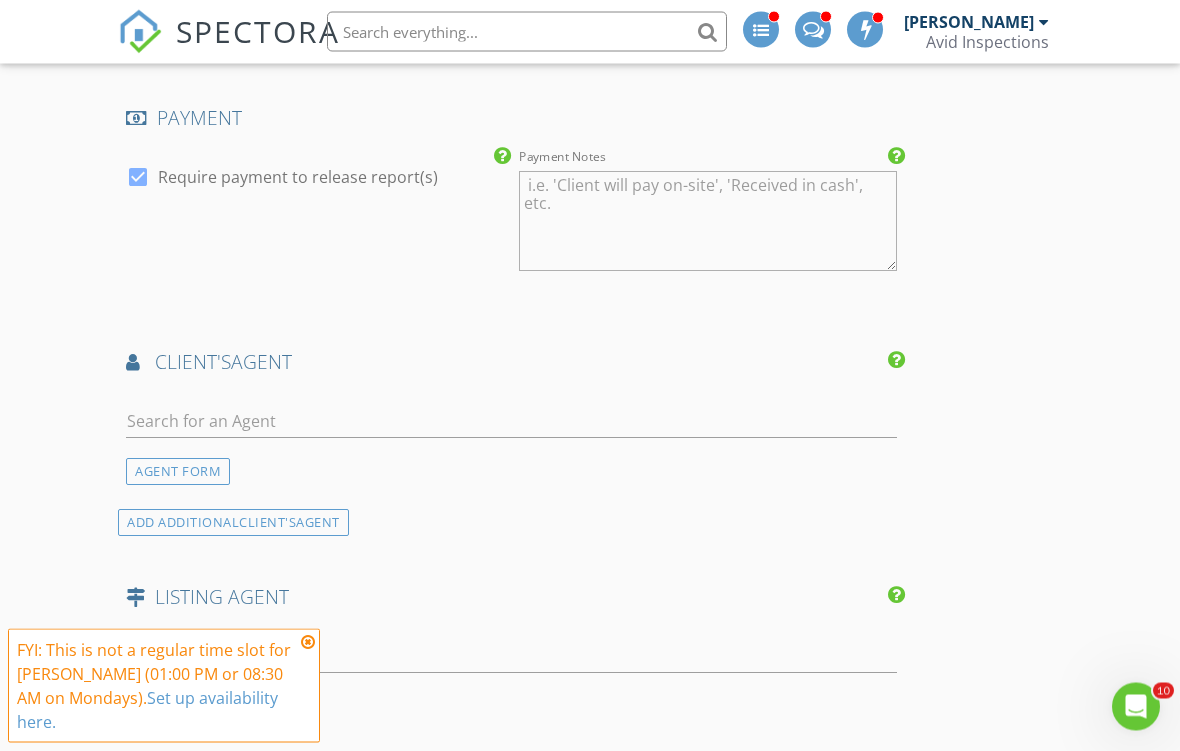 scroll, scrollTop: 2239, scrollLeft: 0, axis: vertical 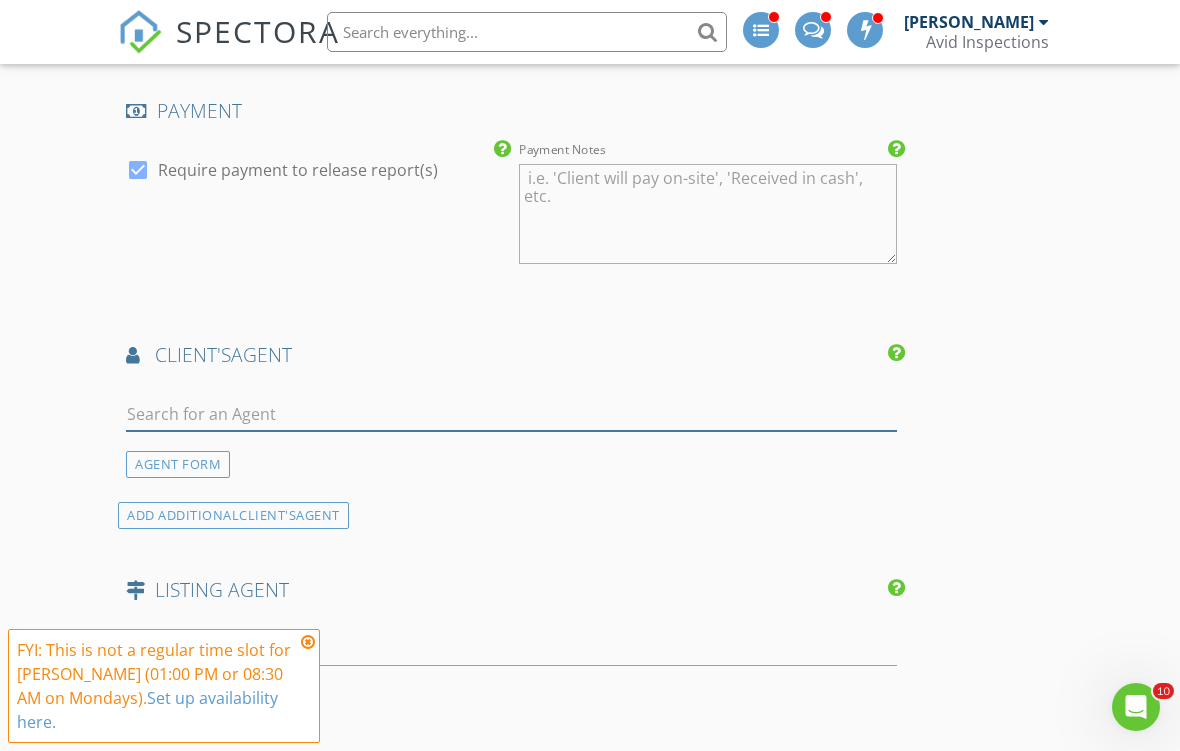 click at bounding box center (511, 414) 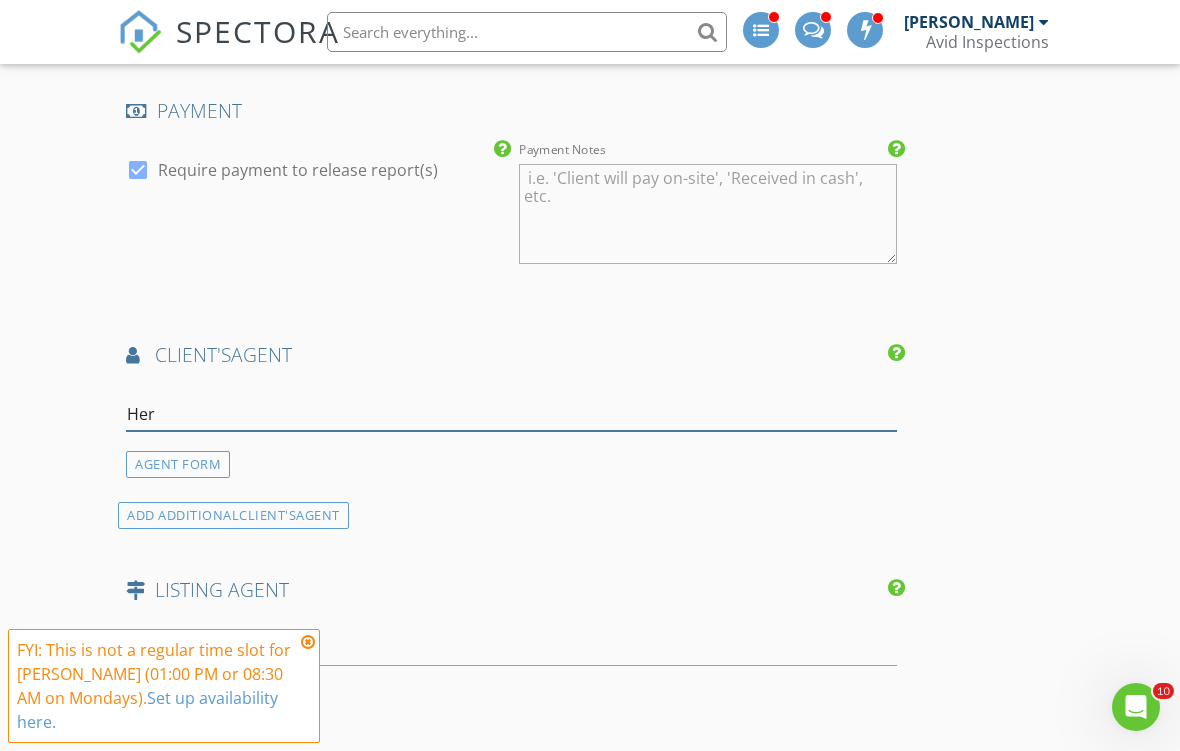 type on "Herm" 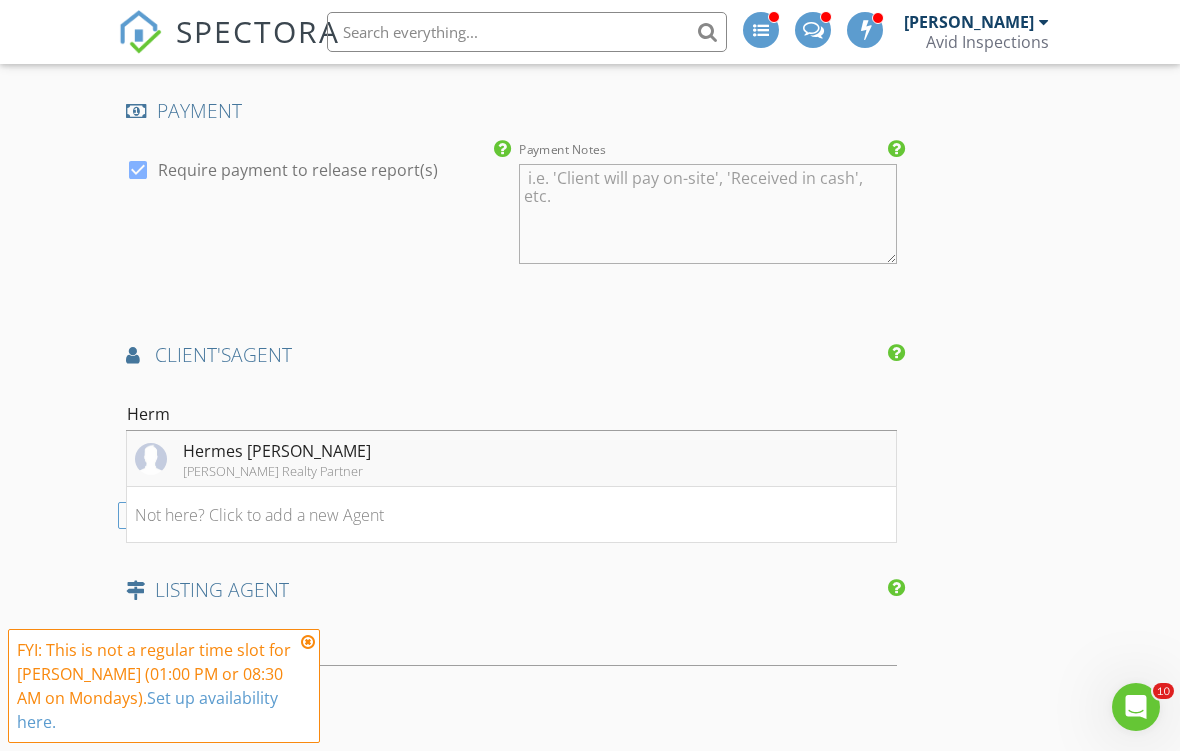 click on "Keller Williams Realty Partner" at bounding box center (277, 471) 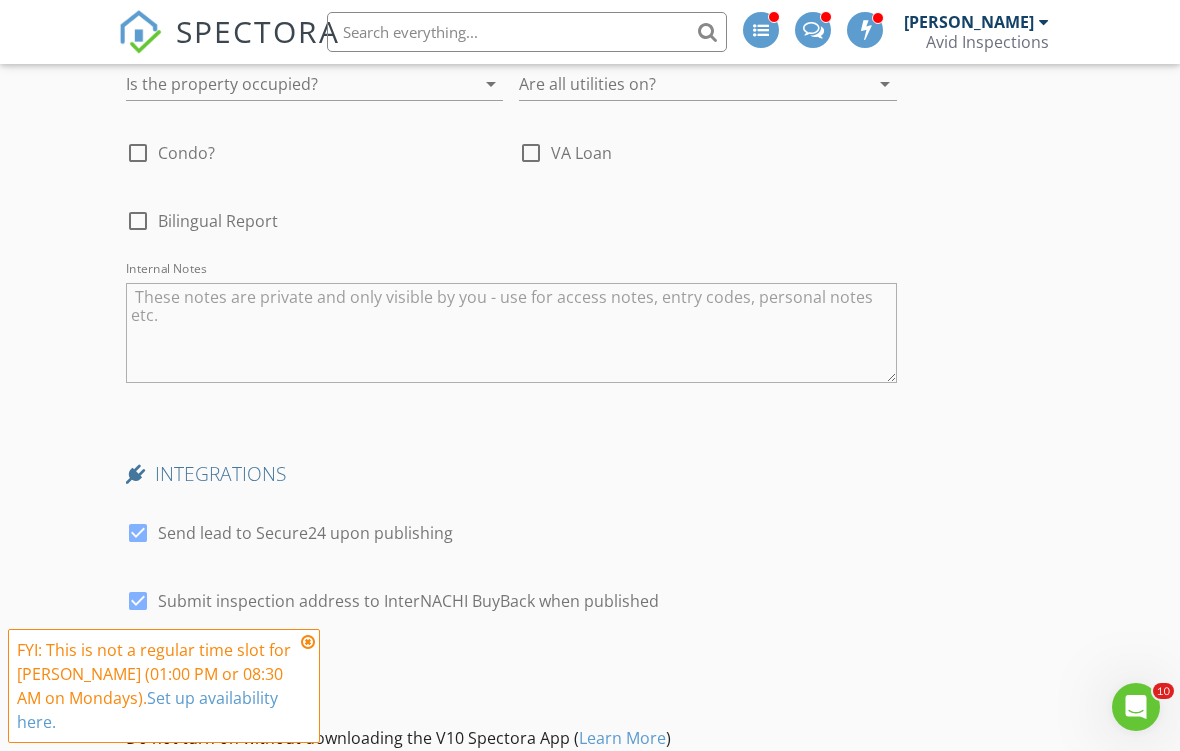 scroll, scrollTop: 3647, scrollLeft: 0, axis: vertical 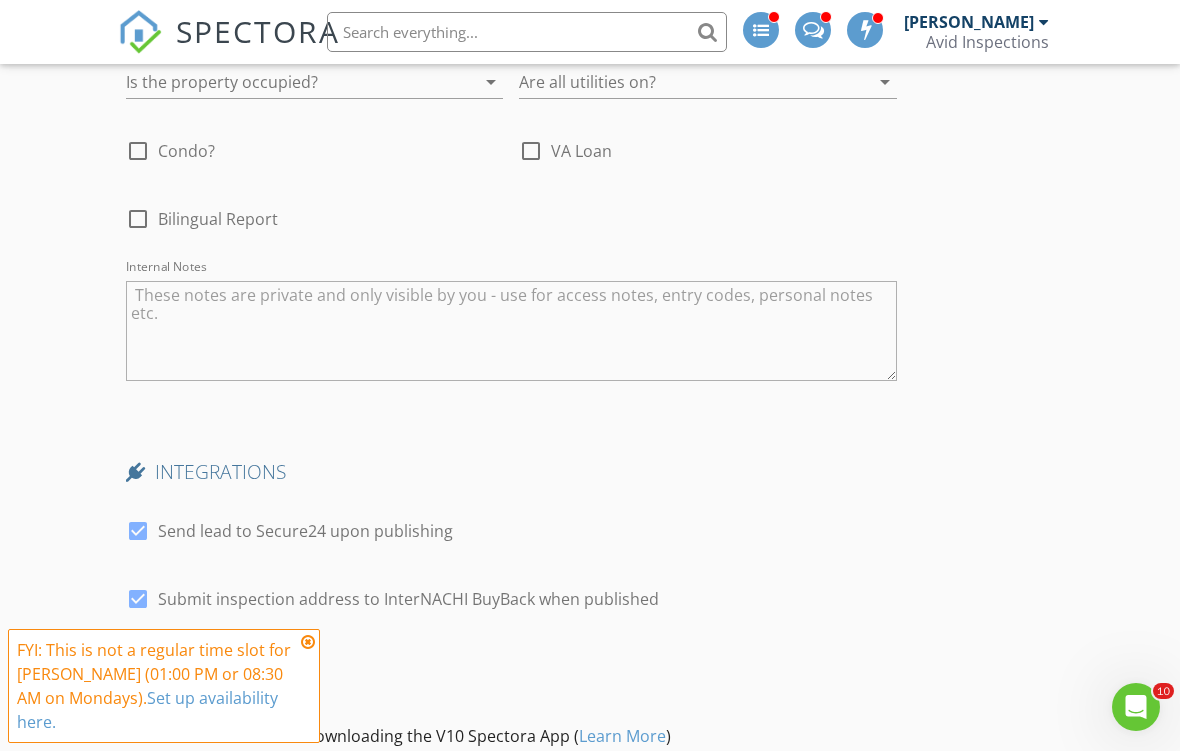 click at bounding box center [138, 219] 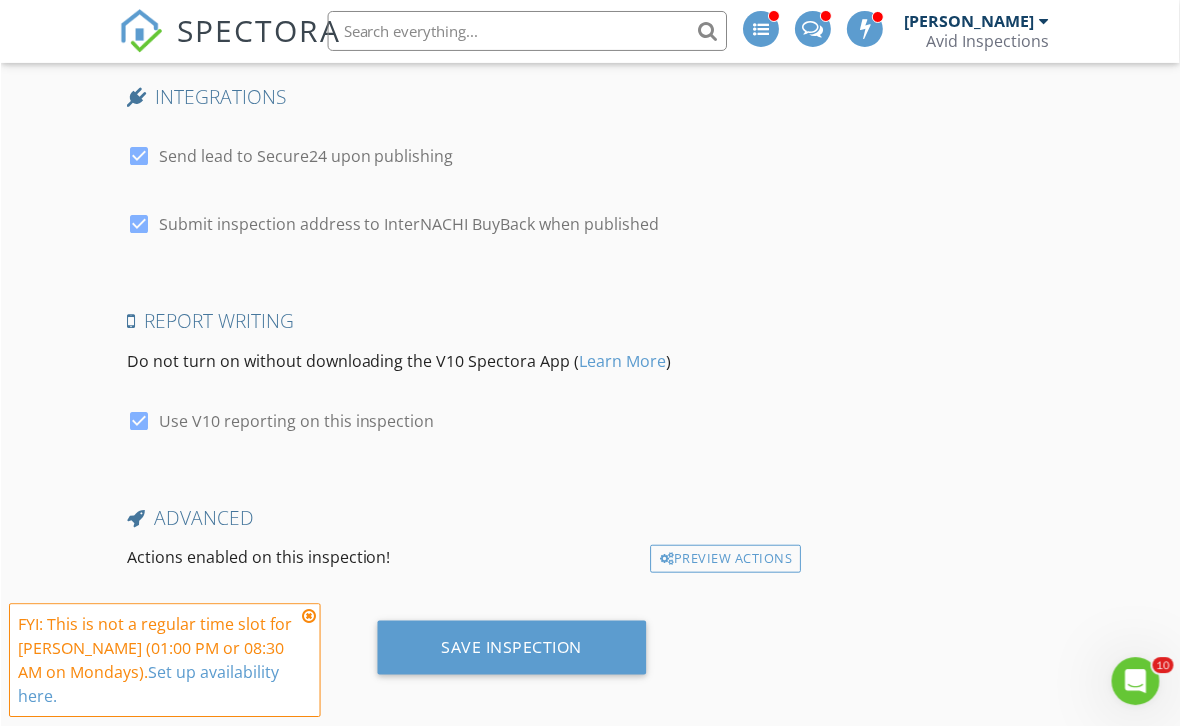 scroll, scrollTop: 4022, scrollLeft: 0, axis: vertical 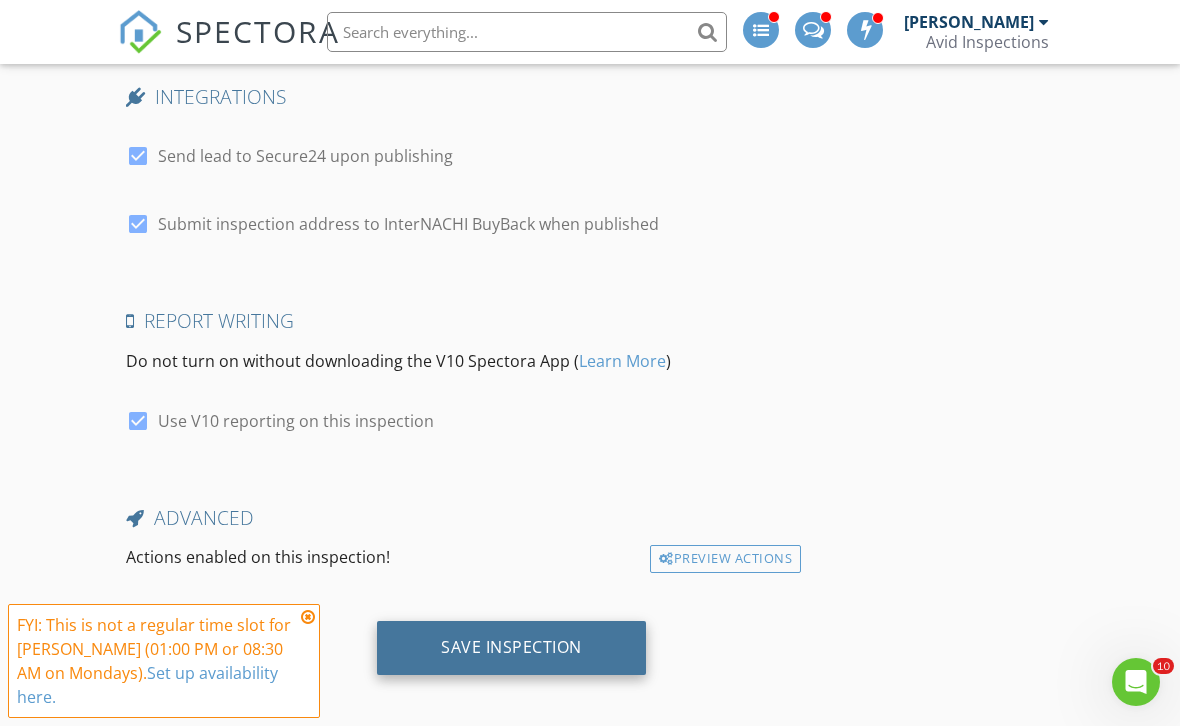 click on "Save Inspection" at bounding box center (511, 647) 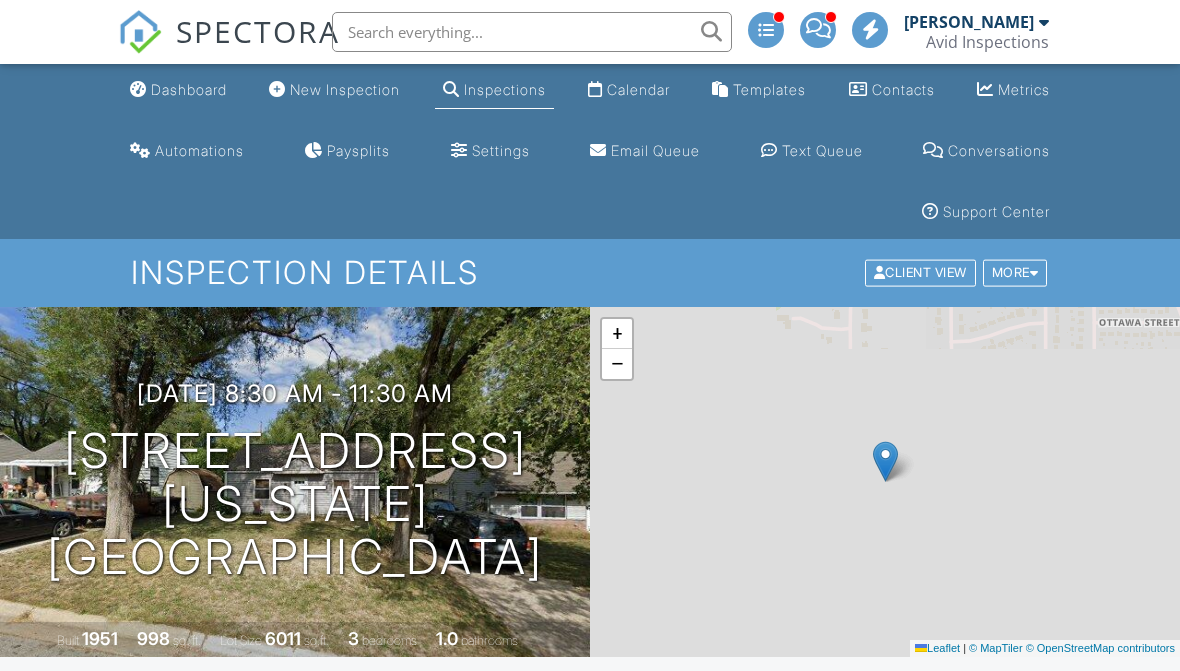scroll, scrollTop: 0, scrollLeft: 0, axis: both 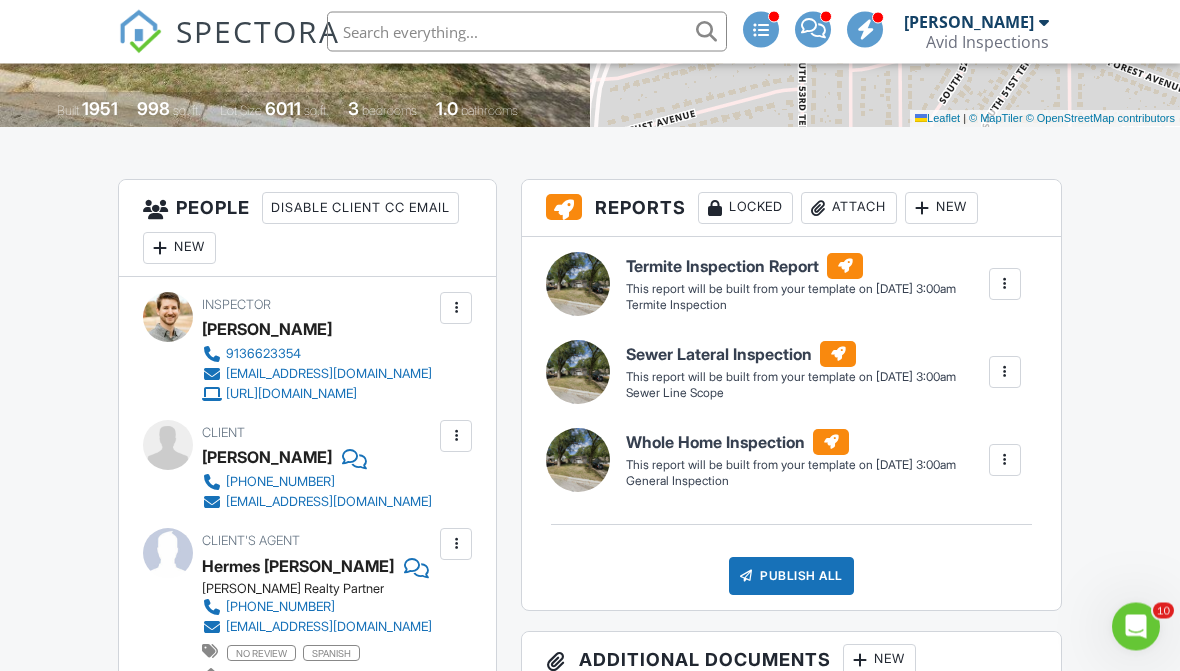 click at bounding box center [1005, 461] 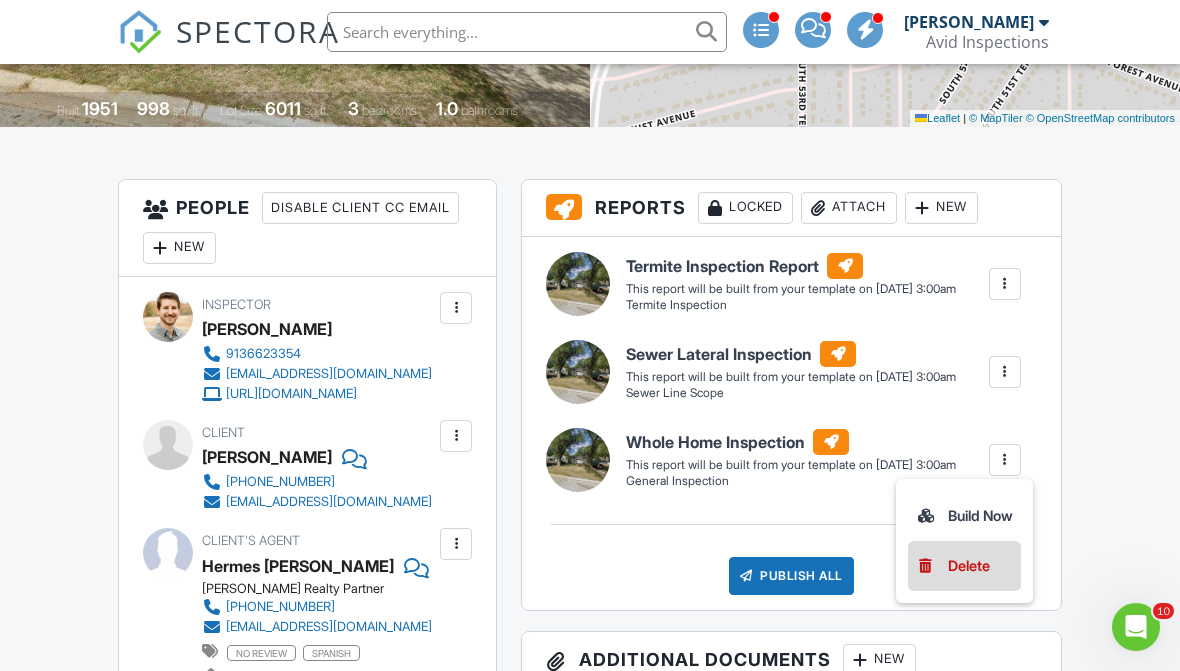 click on "Delete" at bounding box center [969, 566] 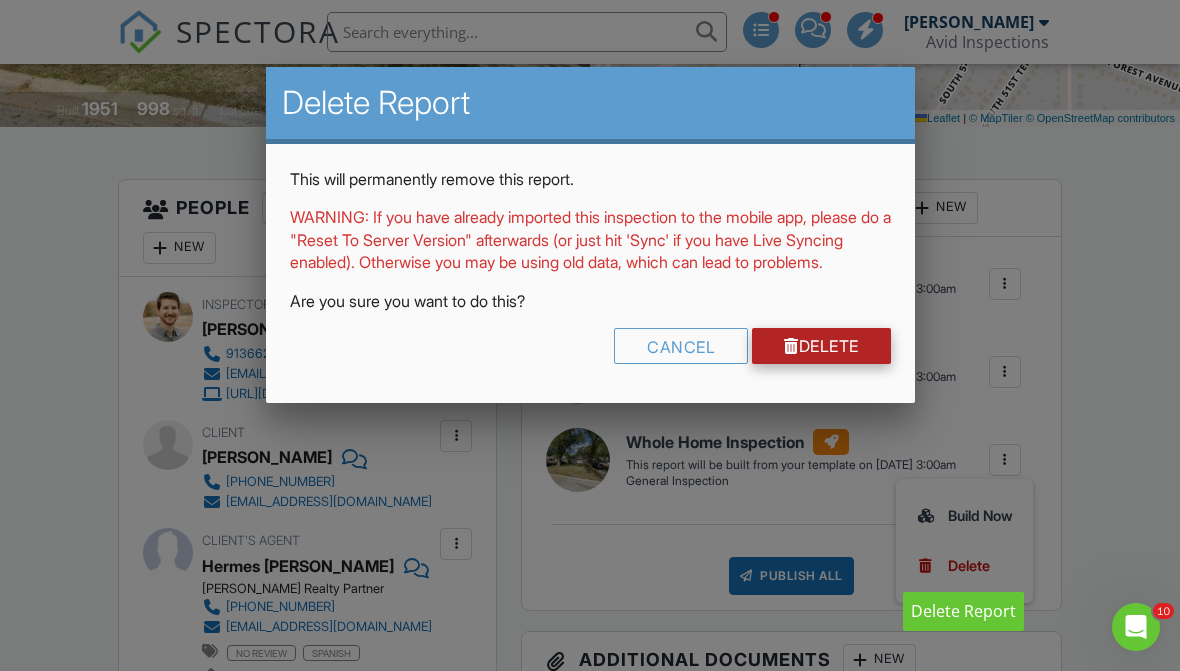 click on "Delete" at bounding box center (821, 346) 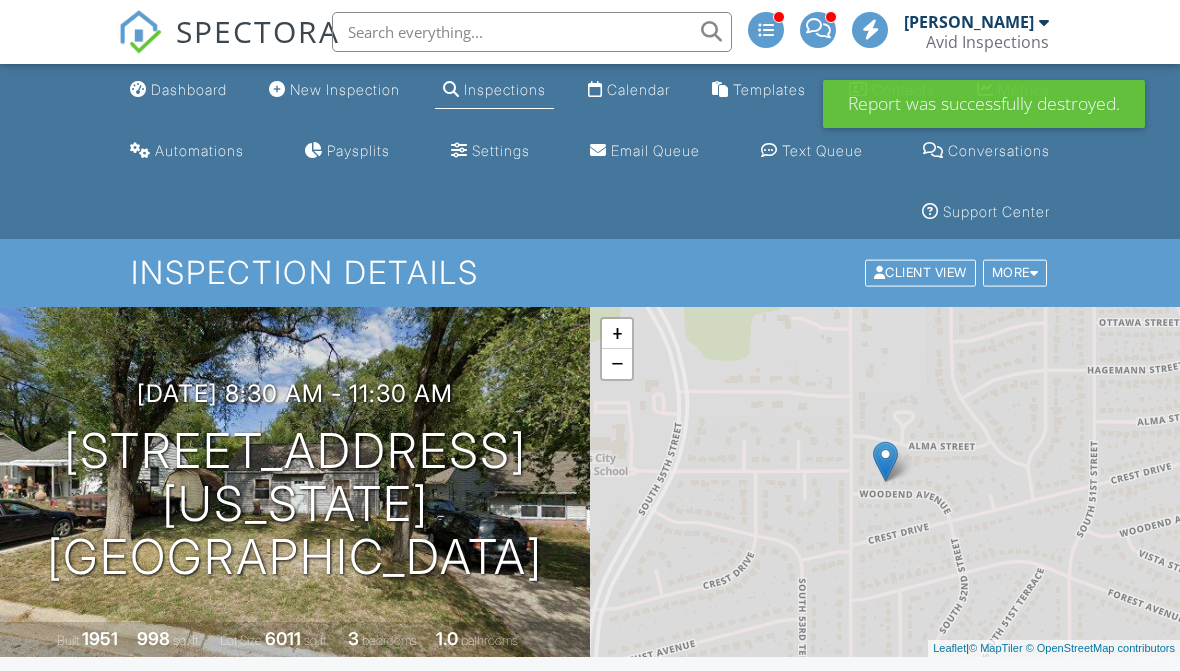 scroll, scrollTop: 0, scrollLeft: 0, axis: both 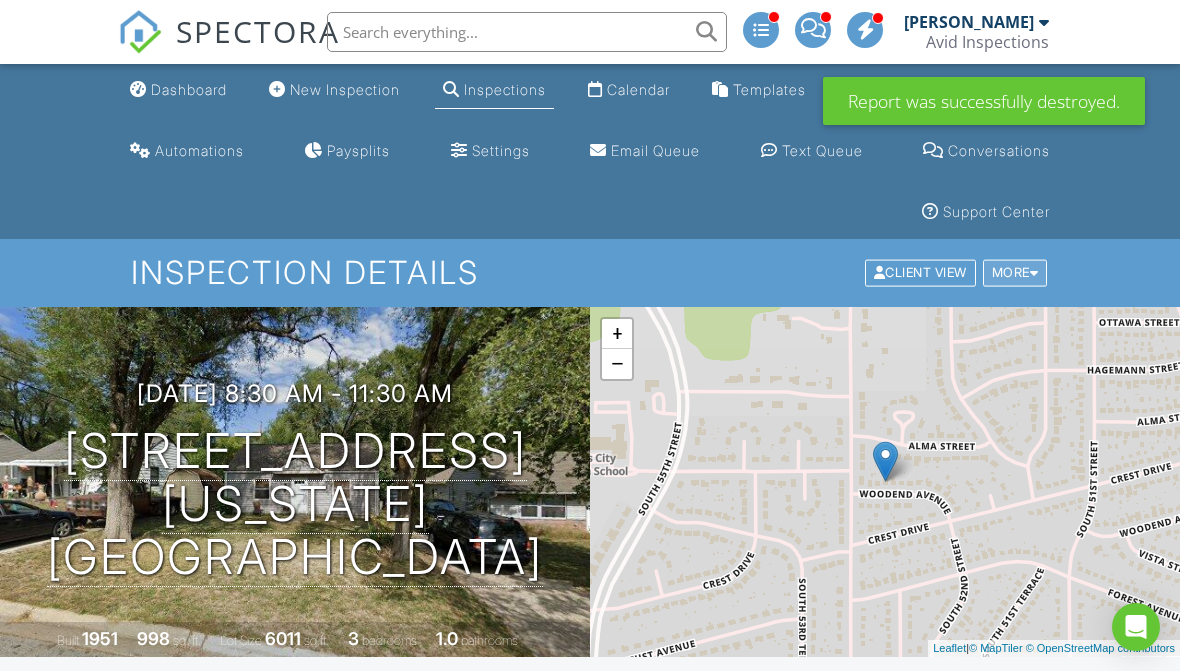 click on "More" at bounding box center (1015, 273) 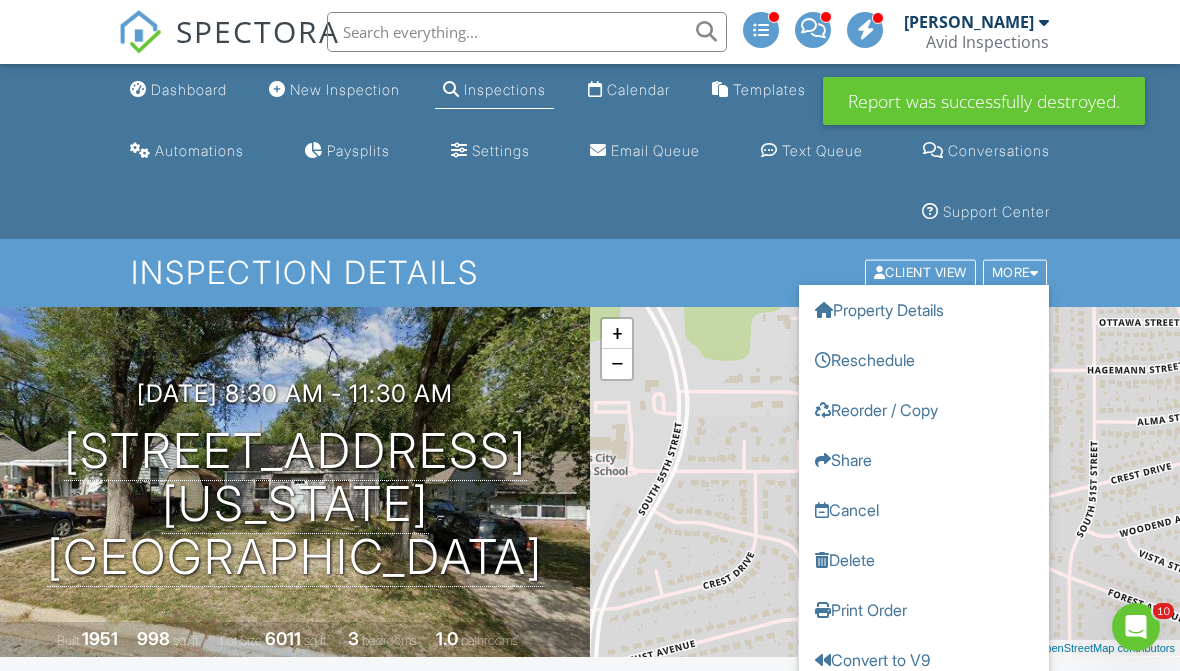 scroll, scrollTop: 0, scrollLeft: 0, axis: both 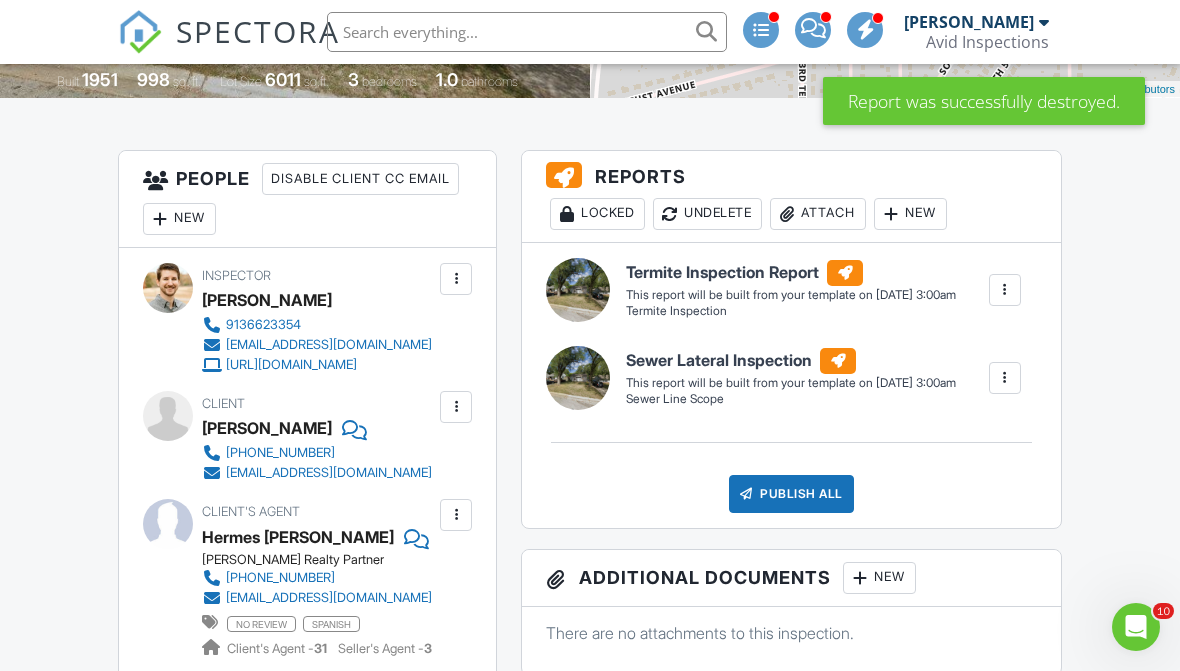 click on "New" at bounding box center [910, 214] 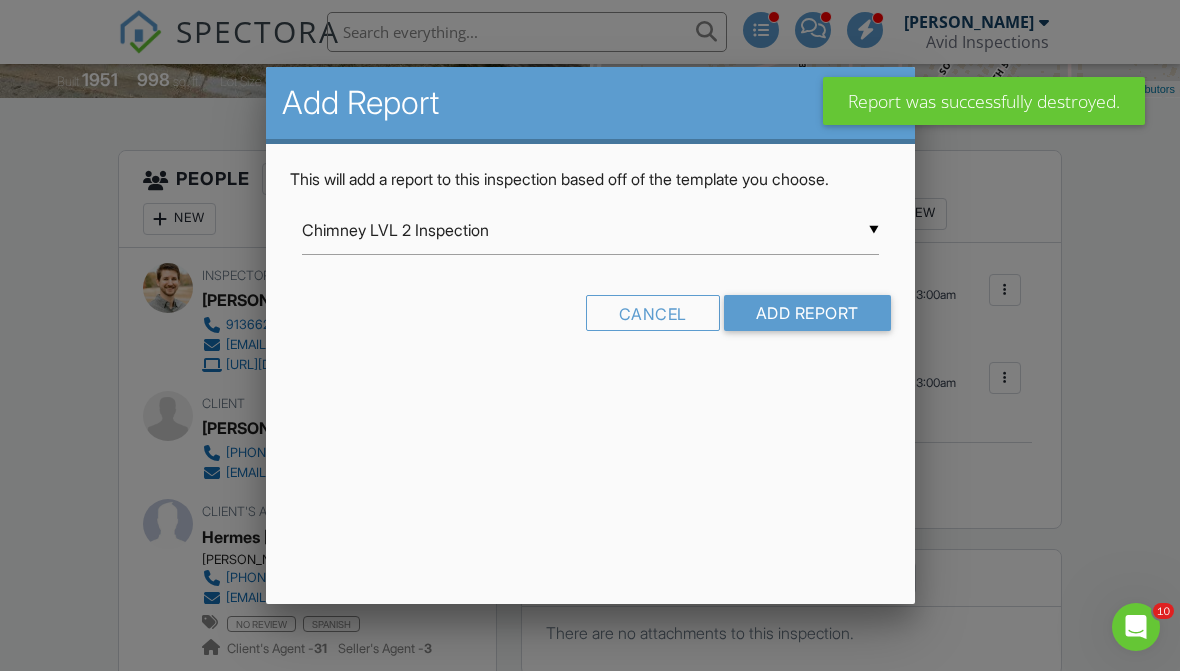 click on "Chimney LVL 2 Inspection" at bounding box center (590, 230) 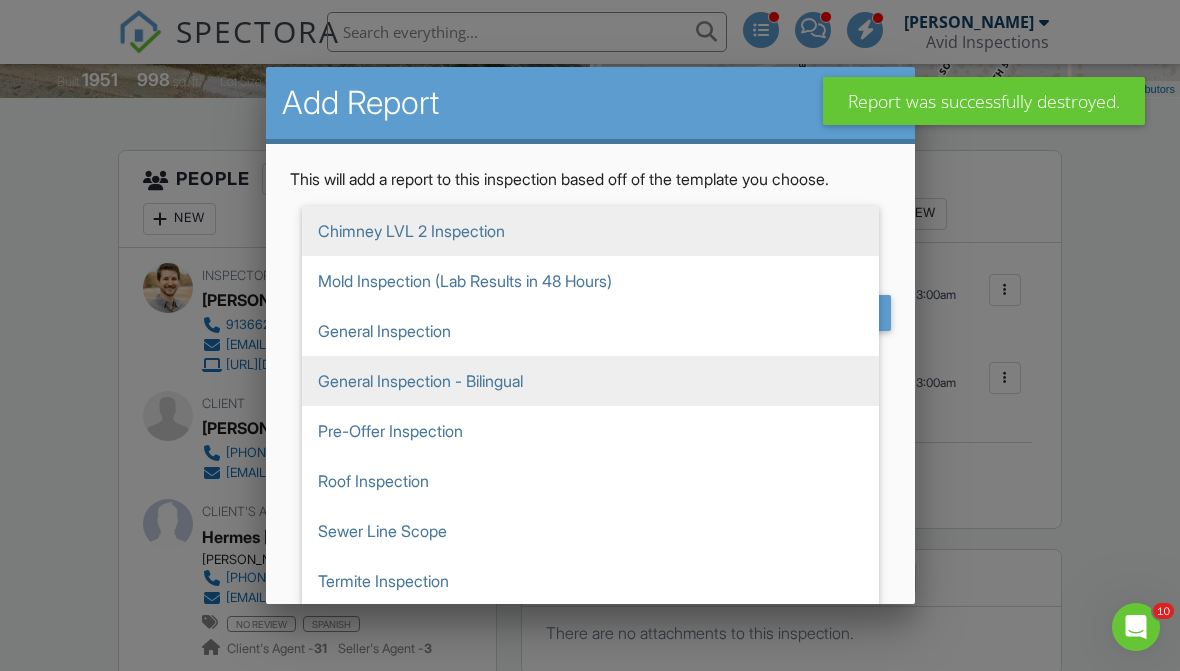 click on "General Inspection - Bilingual" at bounding box center [590, 381] 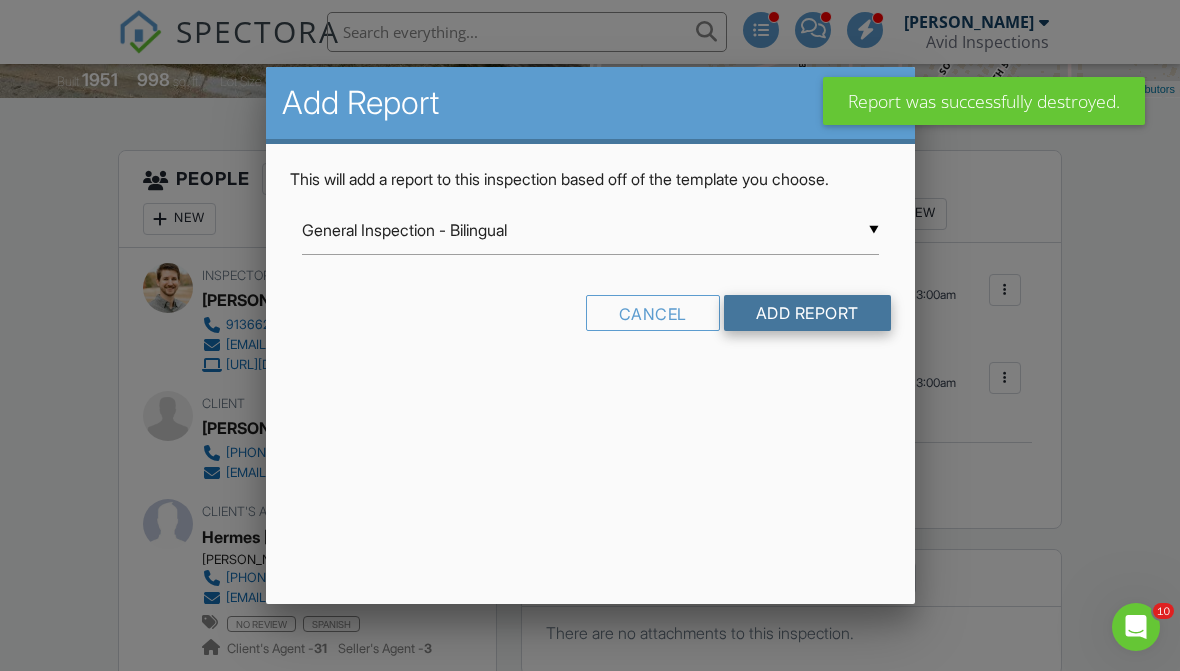 click on "Add Report" at bounding box center (807, 313) 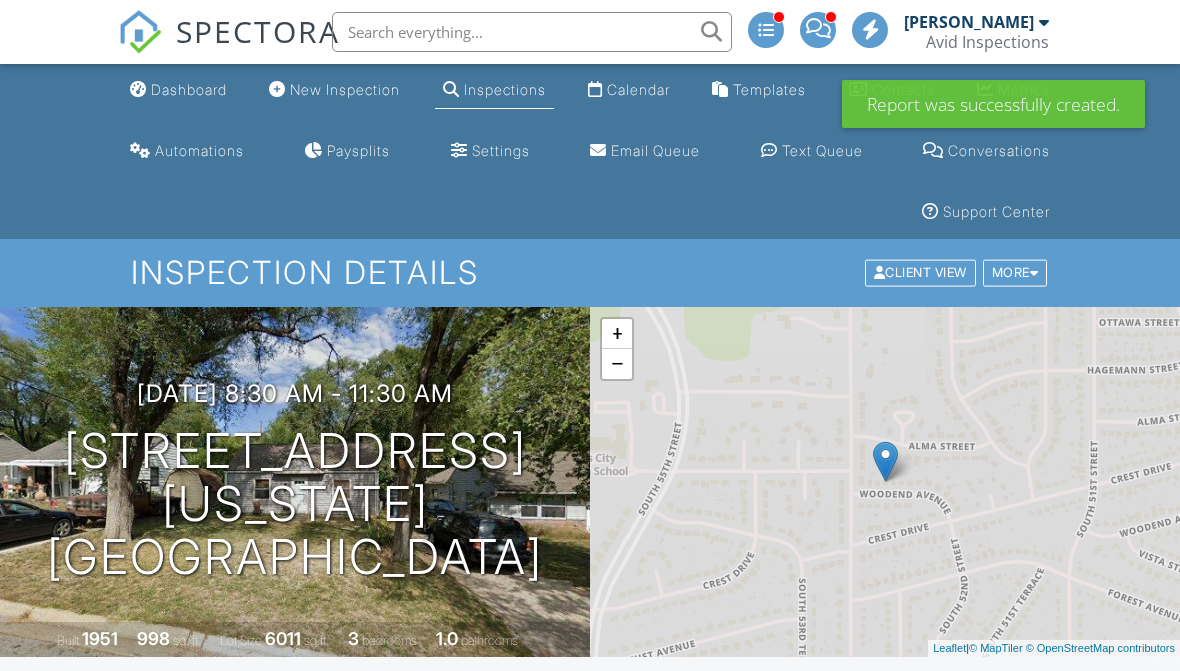 scroll, scrollTop: 0, scrollLeft: 0, axis: both 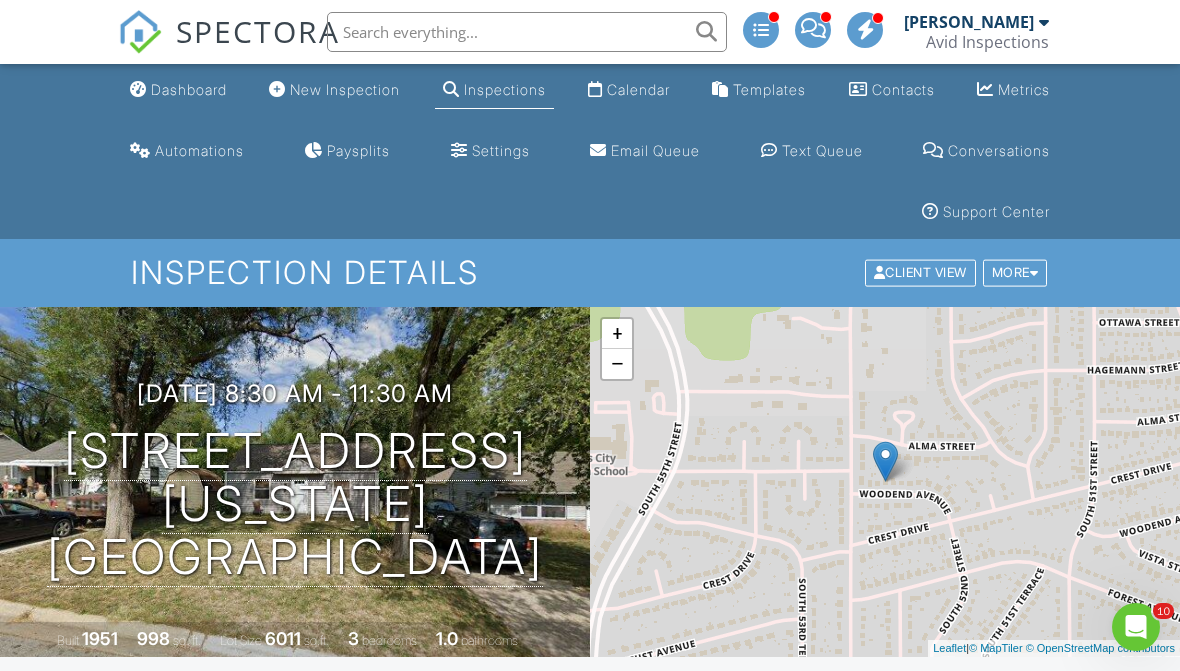 click on "Inspections" at bounding box center (505, 89) 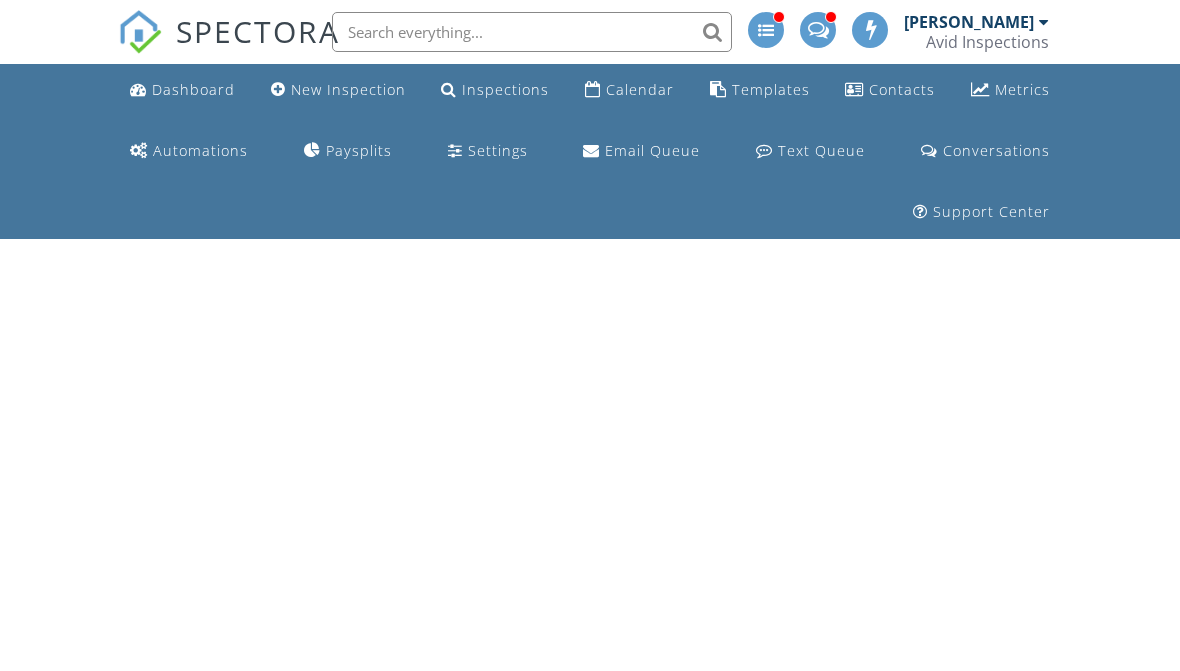 scroll, scrollTop: 0, scrollLeft: 0, axis: both 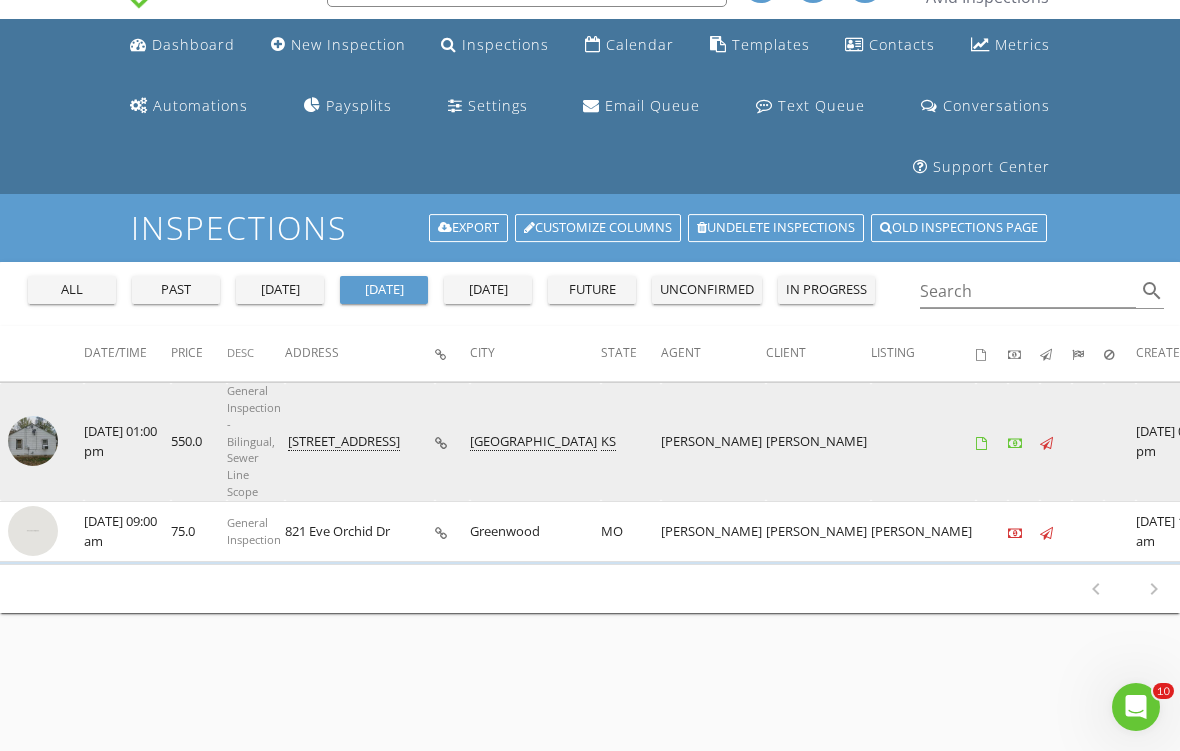 click at bounding box center (33, 441) 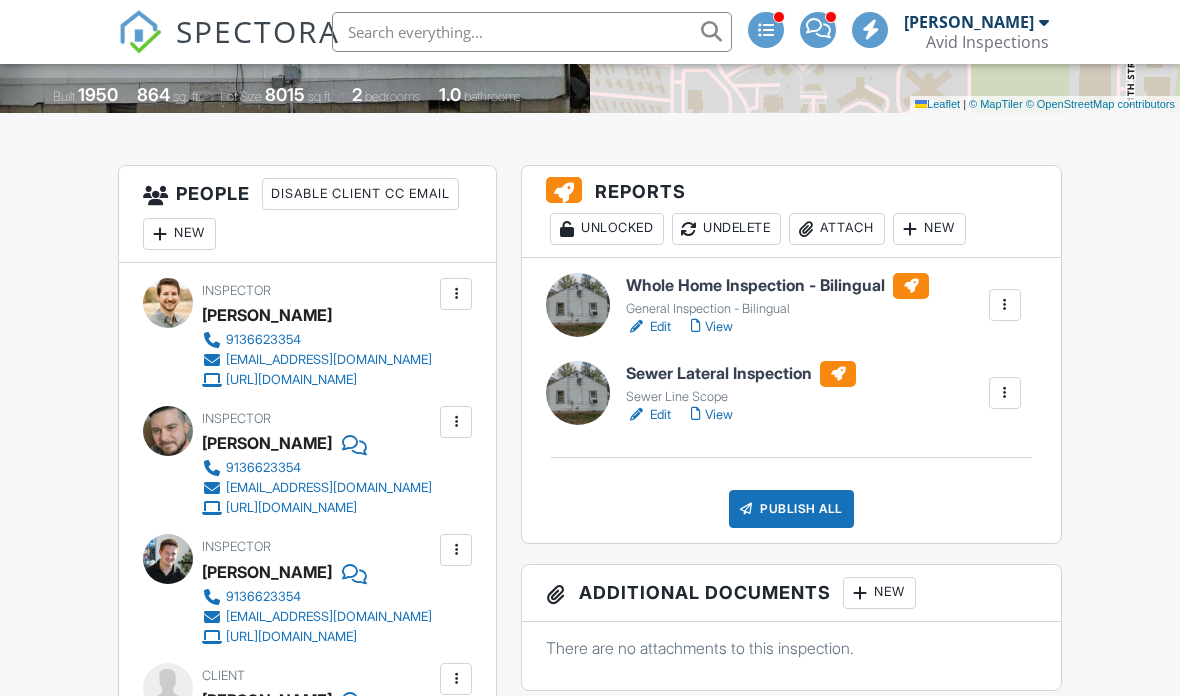 scroll, scrollTop: 614, scrollLeft: 0, axis: vertical 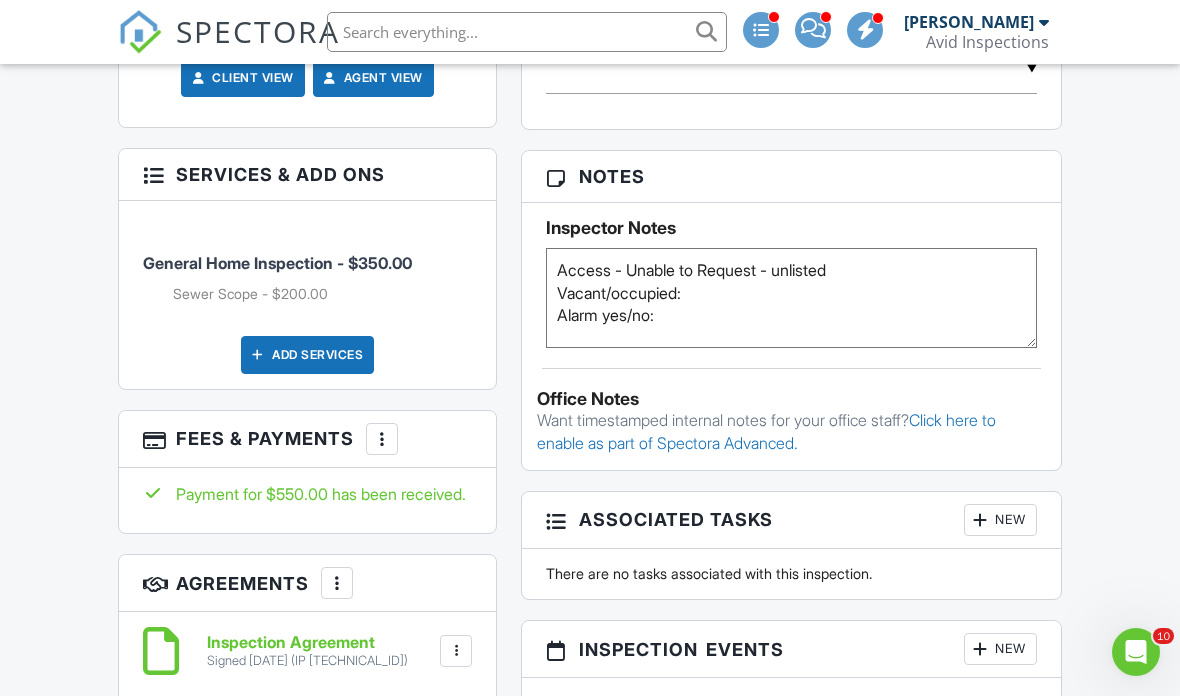 click on "Access - Unable to Request - unlisted
Vacant/occupied:
Alarm yes/no:
G - Avid:
S - Hydro:" at bounding box center (791, 298) 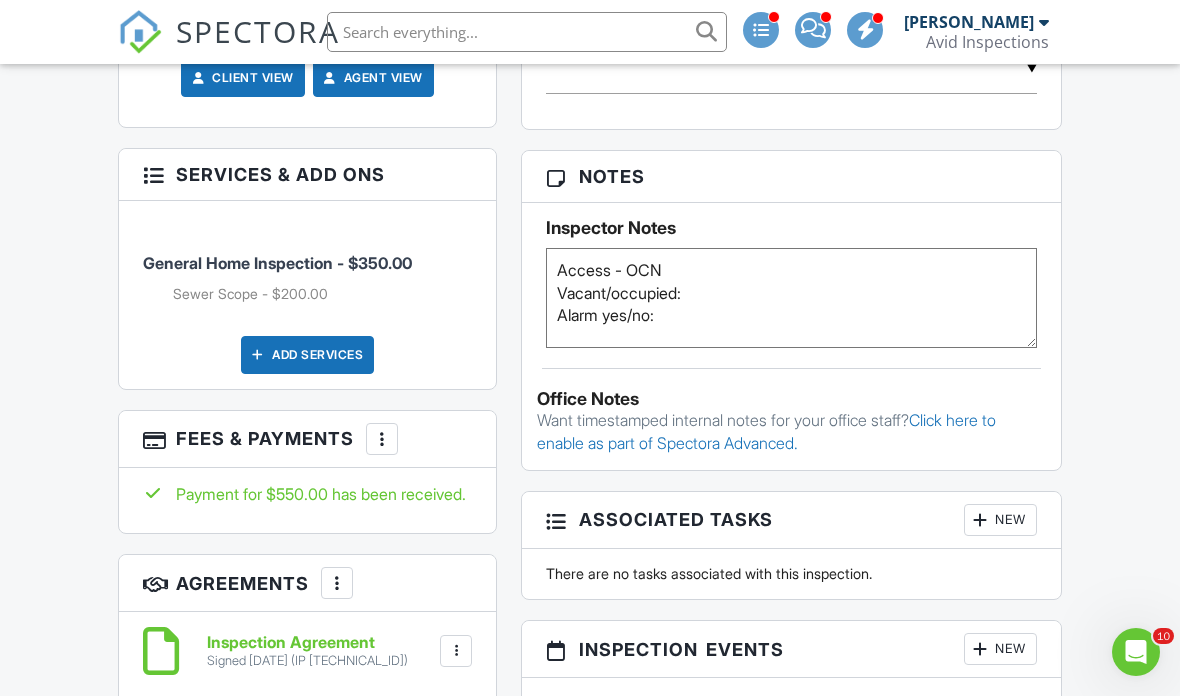 type on "Access - OCN
Vacant/occupied:
Alarm yes/no:
G - Avid:
S - Hydro:" 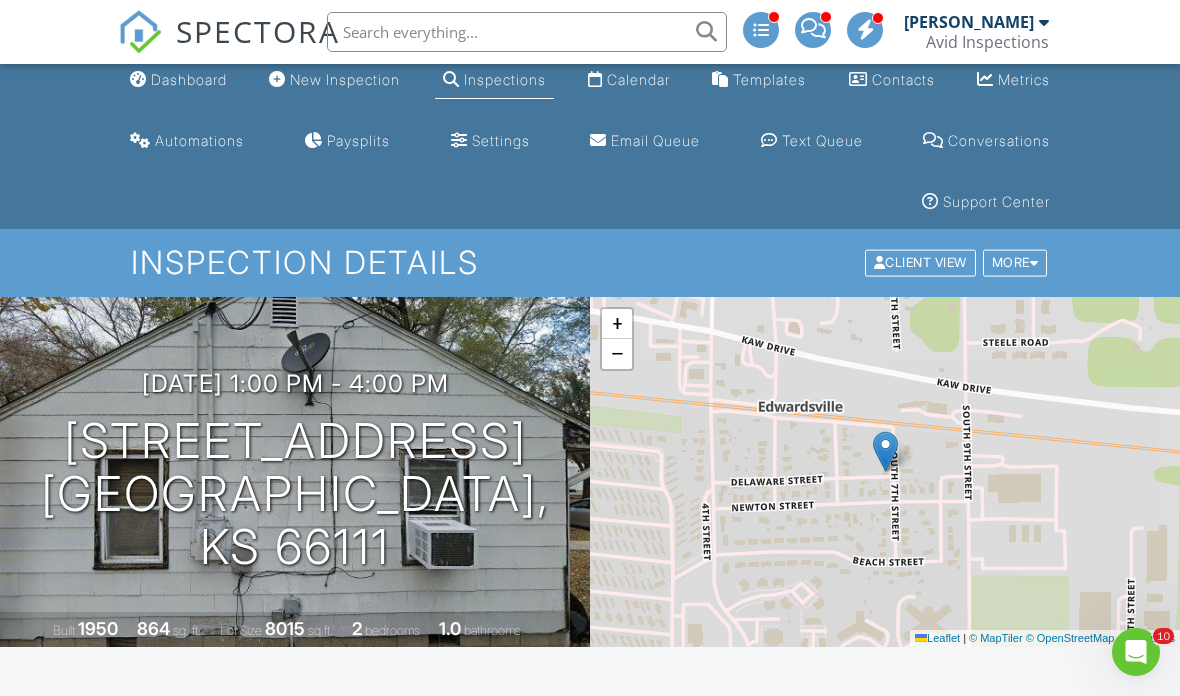 scroll, scrollTop: 0, scrollLeft: 0, axis: both 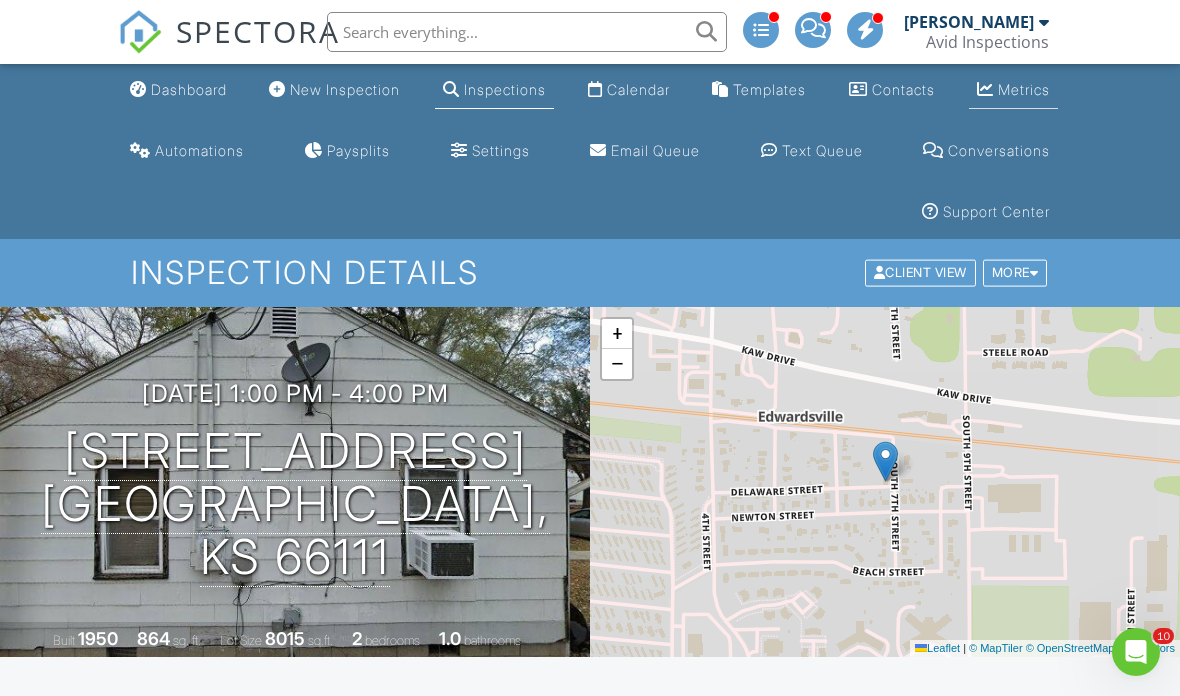 click on "Metrics" at bounding box center [1024, 89] 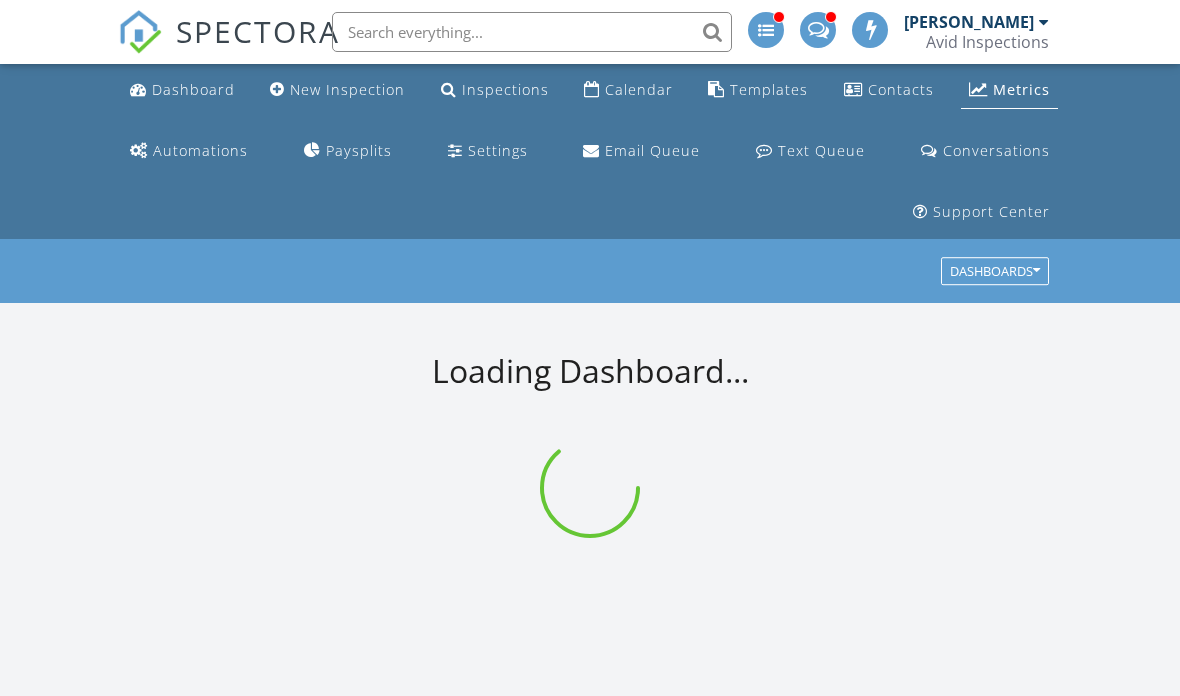 scroll, scrollTop: 0, scrollLeft: 0, axis: both 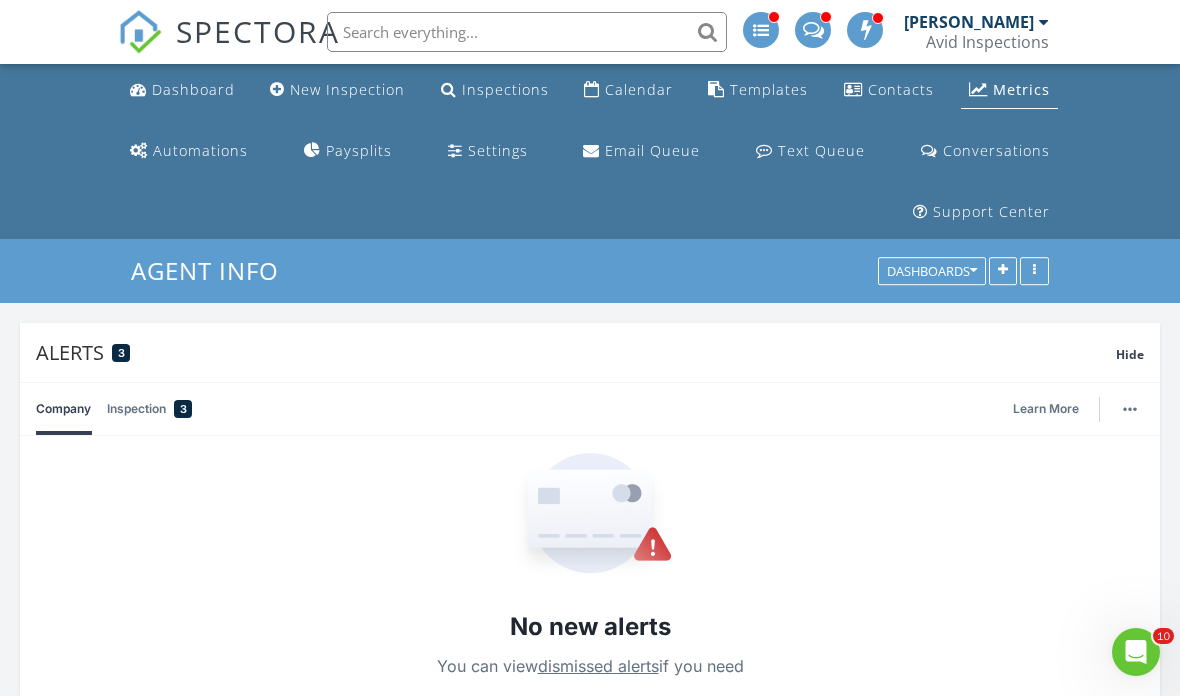 click at bounding box center (527, 32) 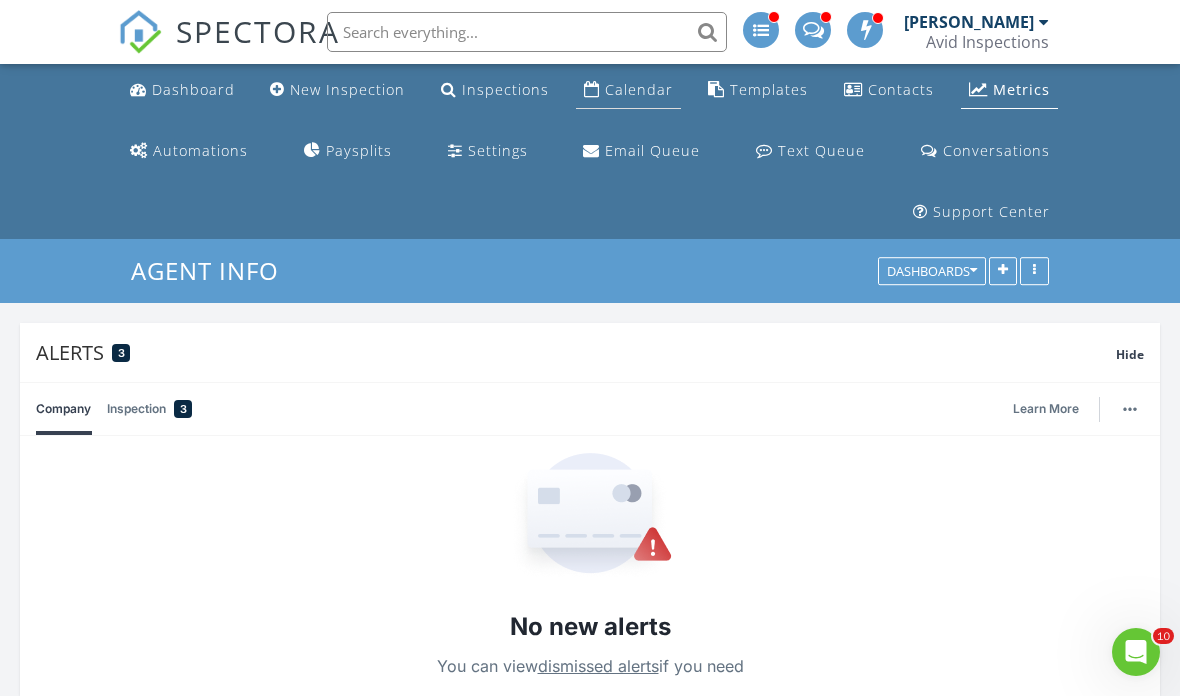 click on "Calendar" at bounding box center (639, 89) 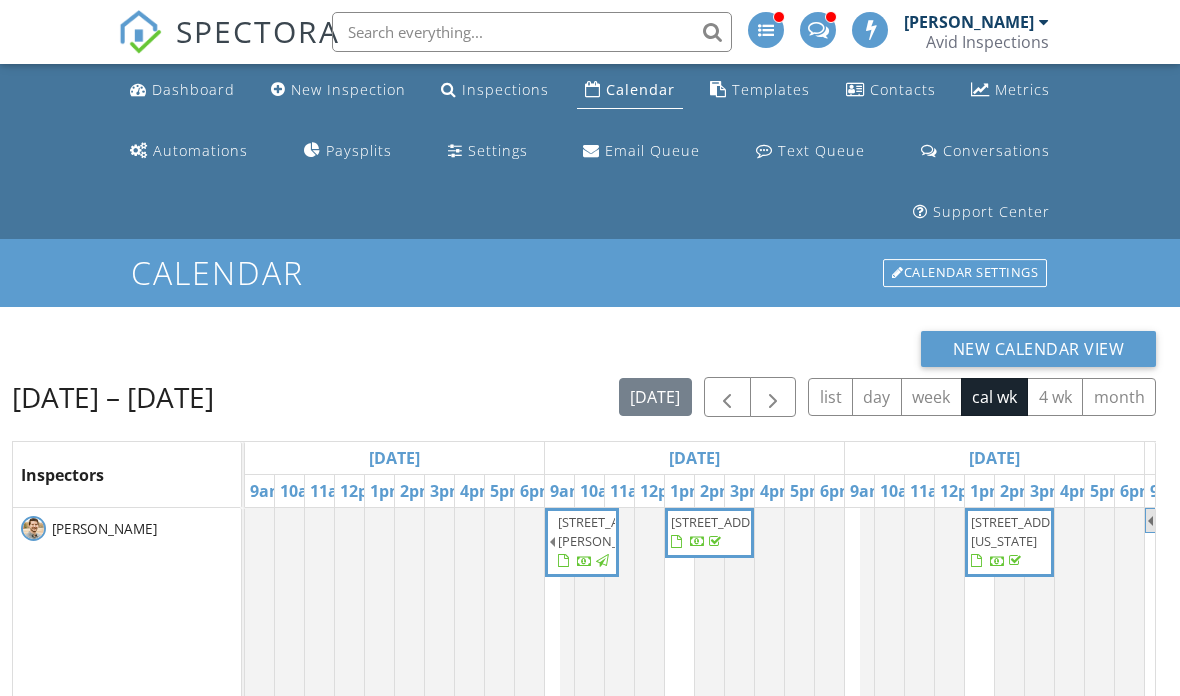 scroll, scrollTop: 0, scrollLeft: 0, axis: both 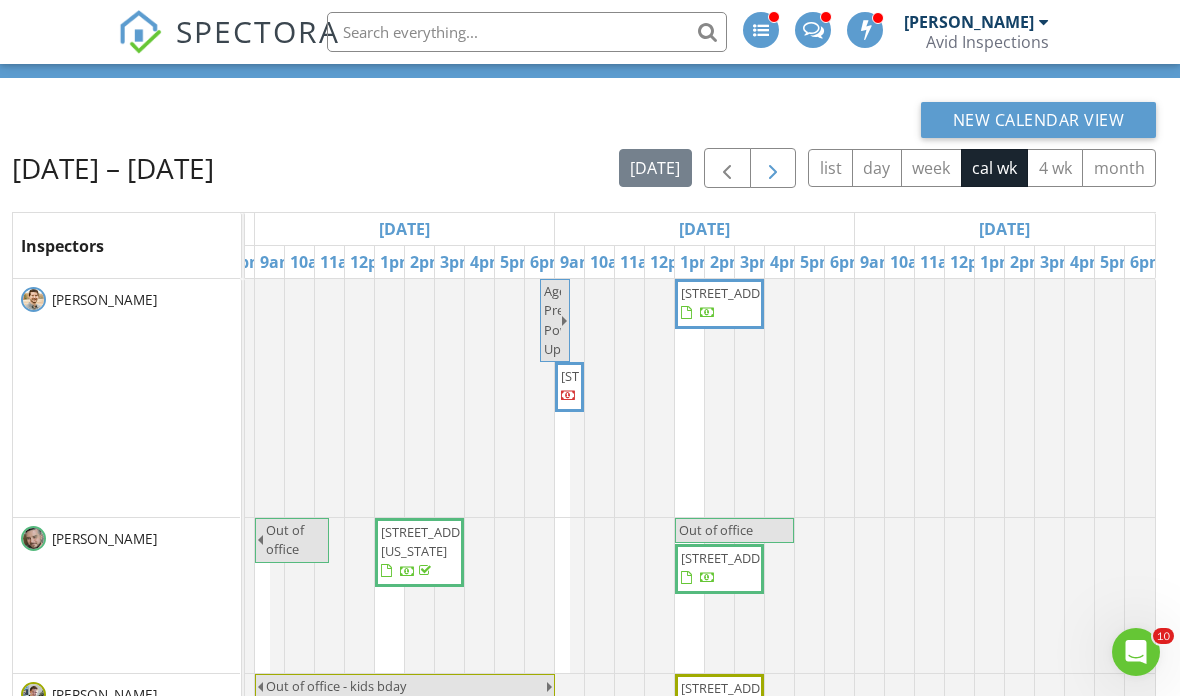 click at bounding box center [773, 169] 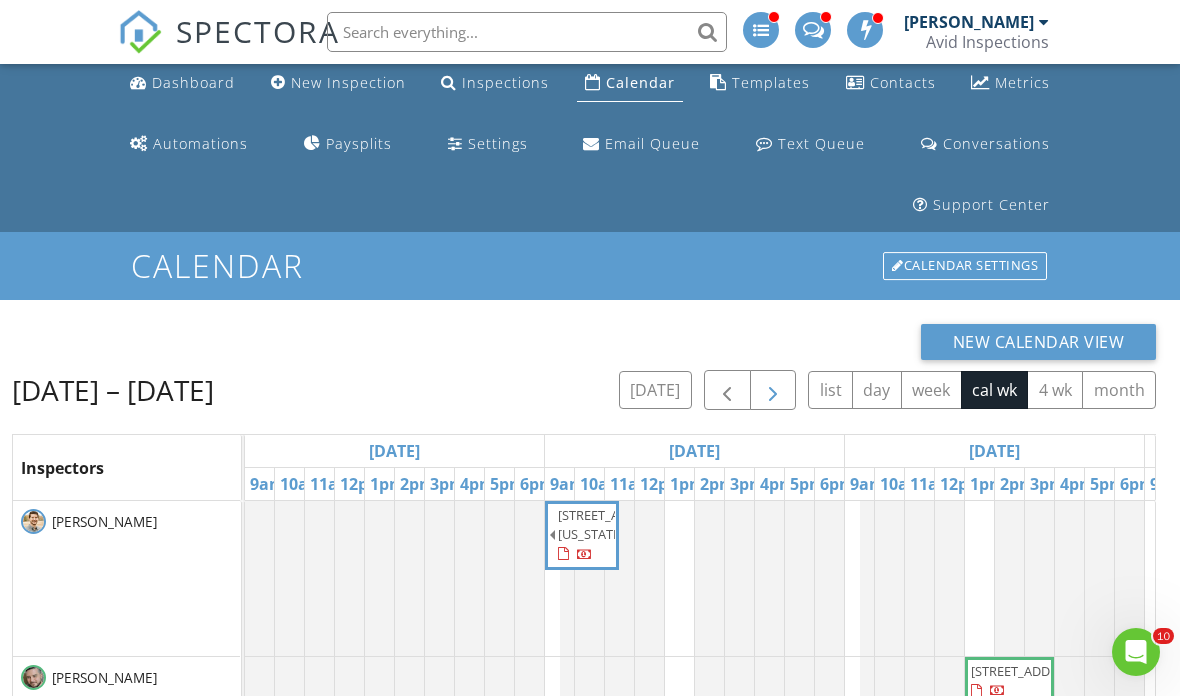 scroll, scrollTop: 0, scrollLeft: 0, axis: both 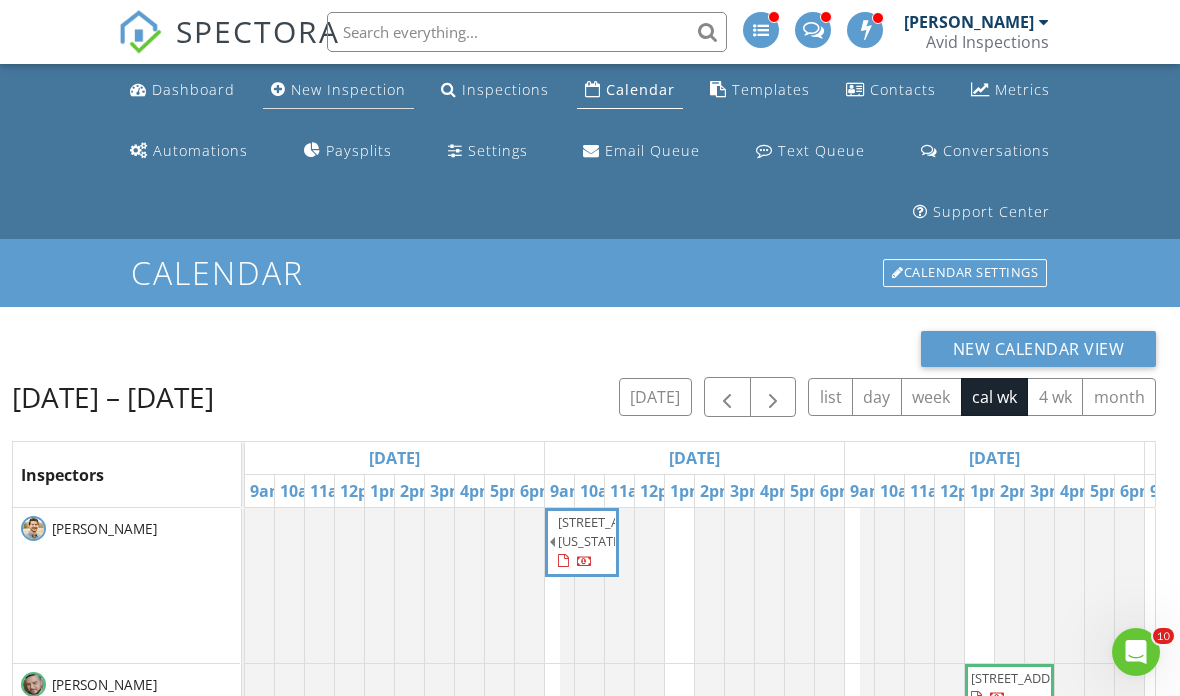 click on "New Inspection" at bounding box center (348, 89) 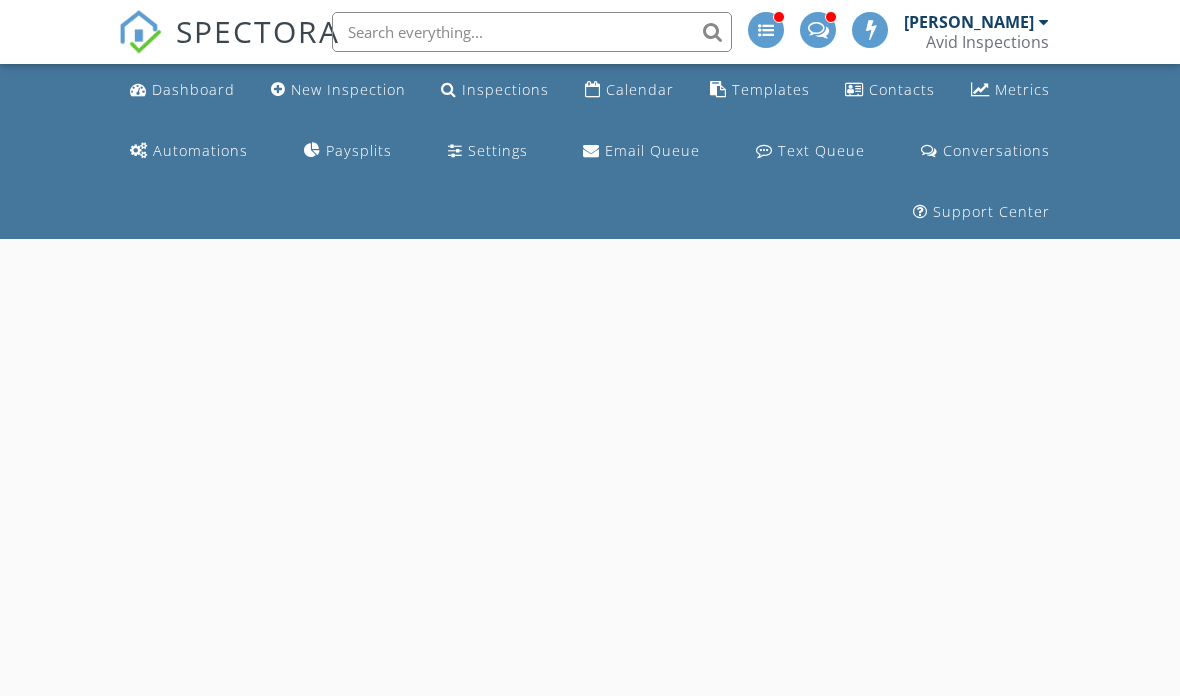 scroll, scrollTop: 0, scrollLeft: 0, axis: both 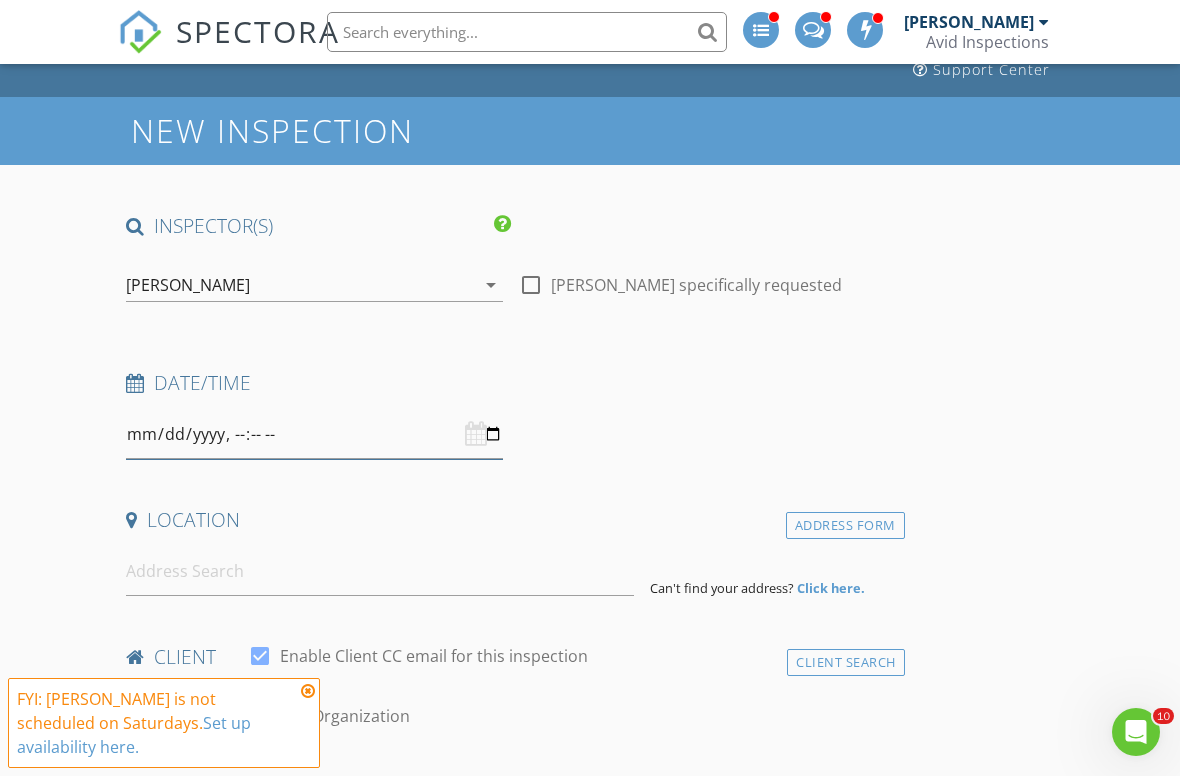 click at bounding box center [314, 434] 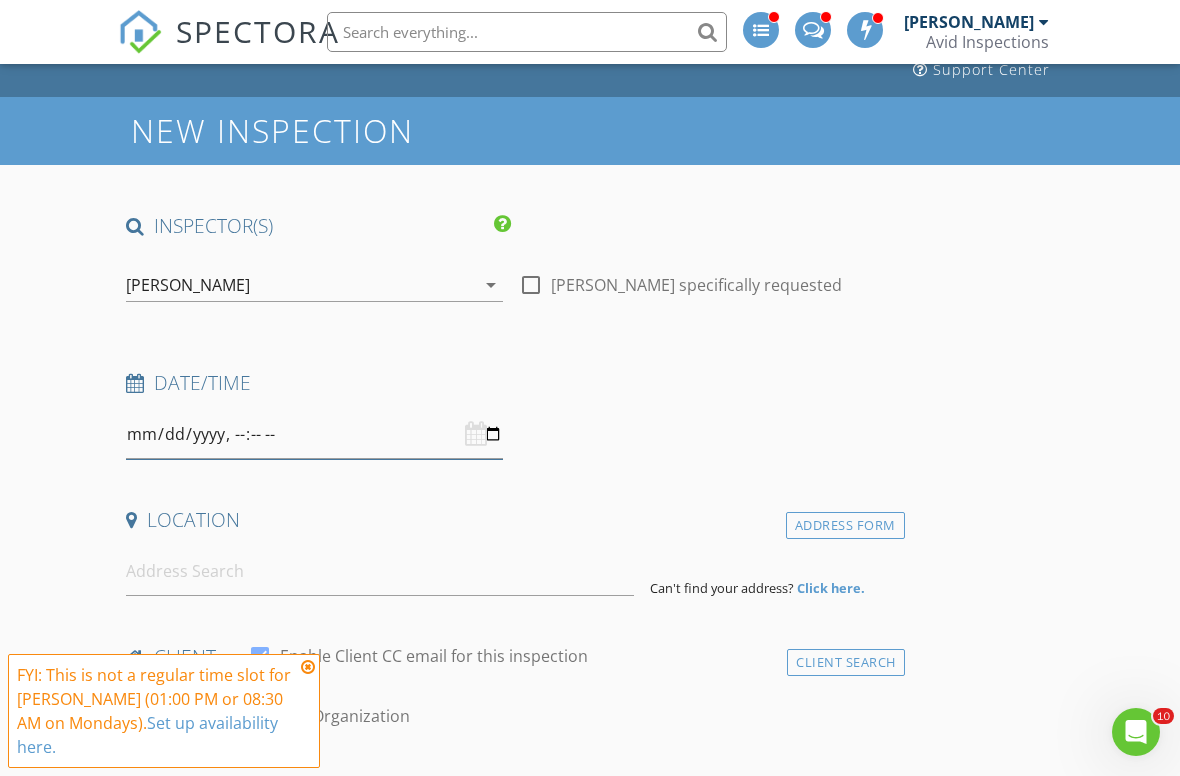 click at bounding box center (314, 434) 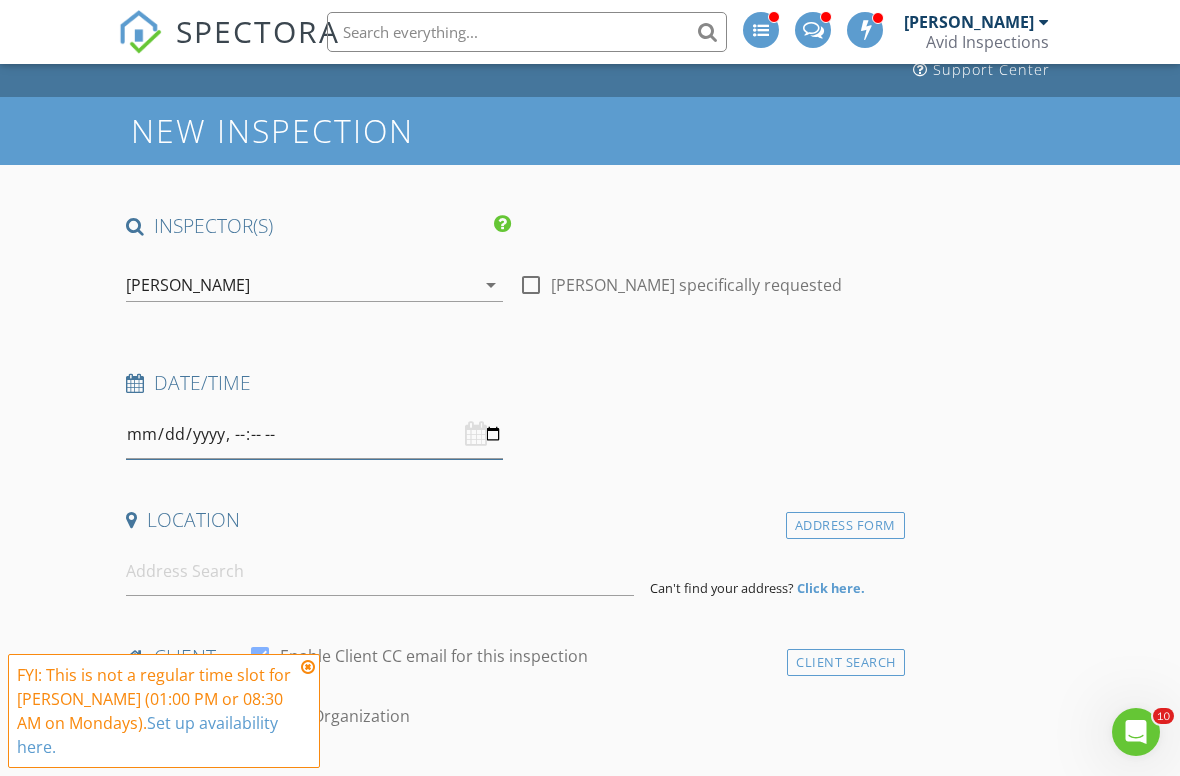 type on "[DATE]T08:30" 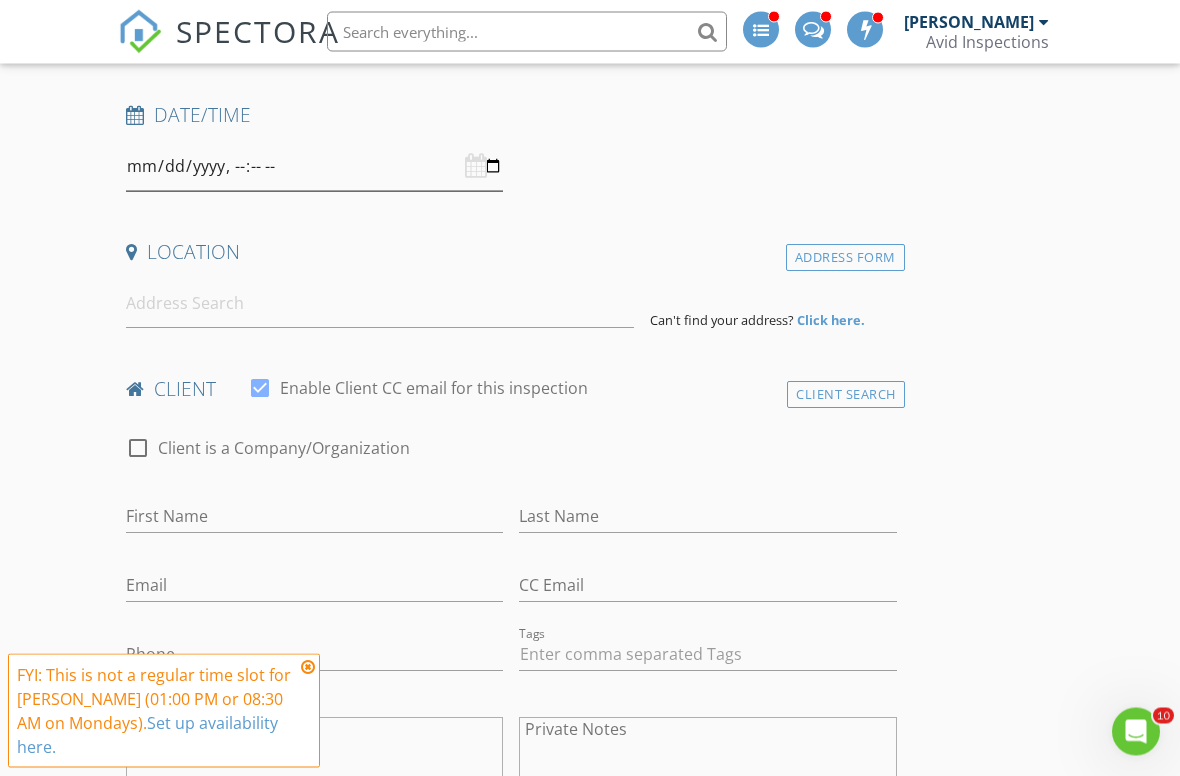 scroll, scrollTop: 410, scrollLeft: 0, axis: vertical 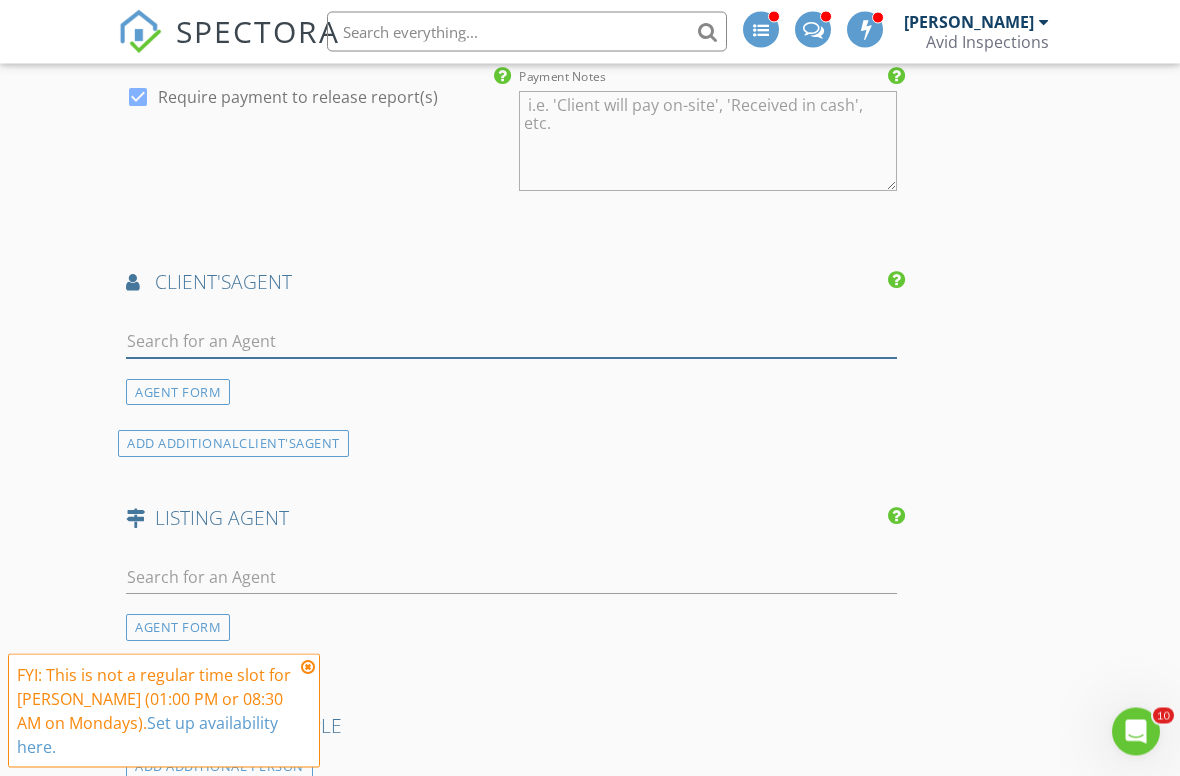 click at bounding box center [511, 342] 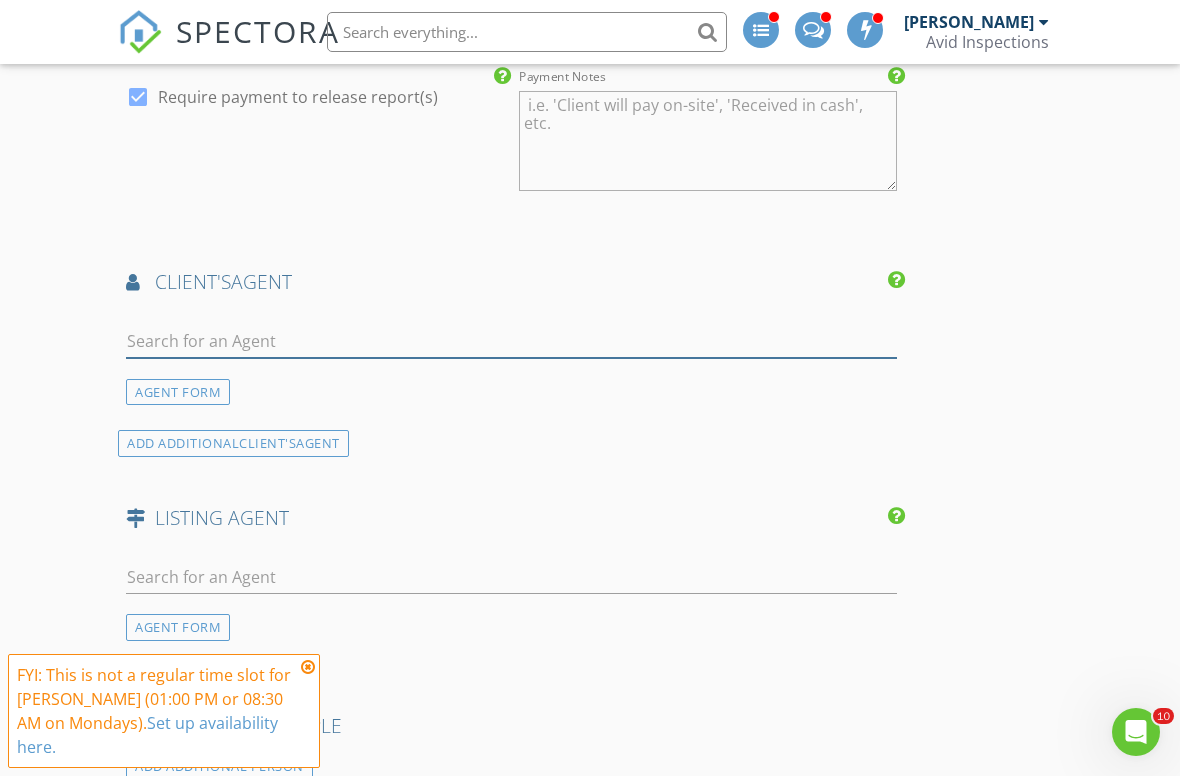 scroll, scrollTop: 1839, scrollLeft: 0, axis: vertical 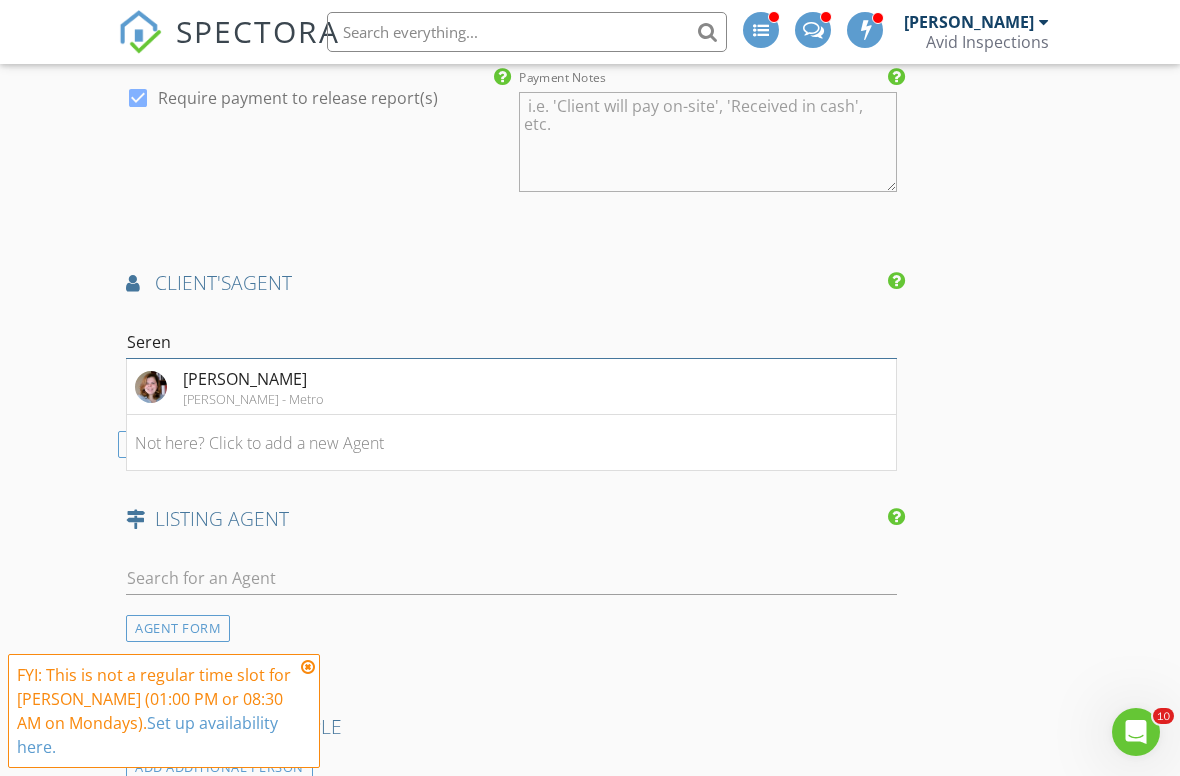 type on "[PERSON_NAME]" 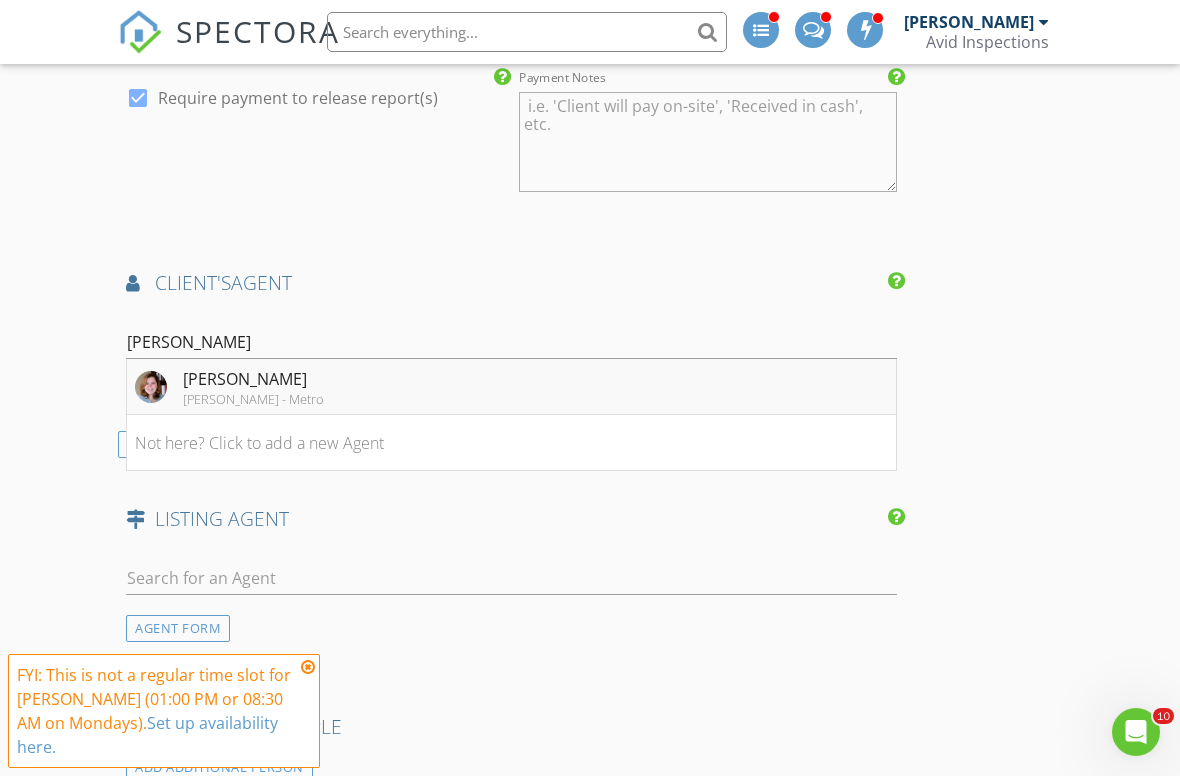 click on "[PERSON_NAME]" at bounding box center [253, 379] 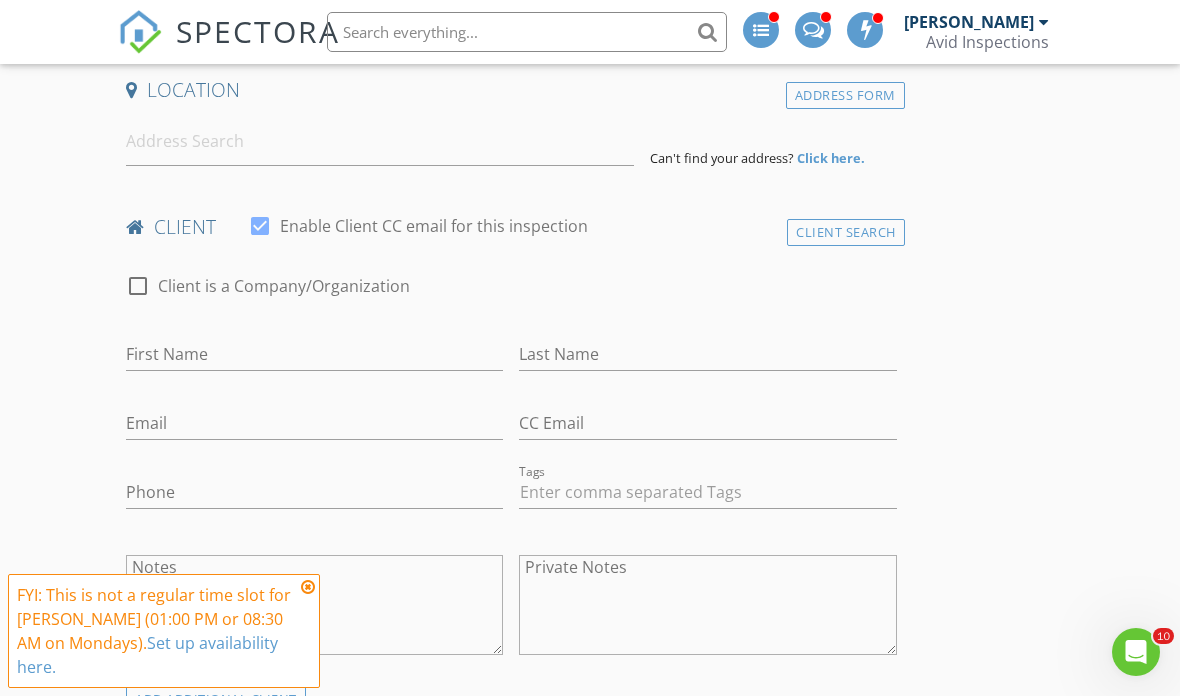 scroll, scrollTop: 571, scrollLeft: 0, axis: vertical 